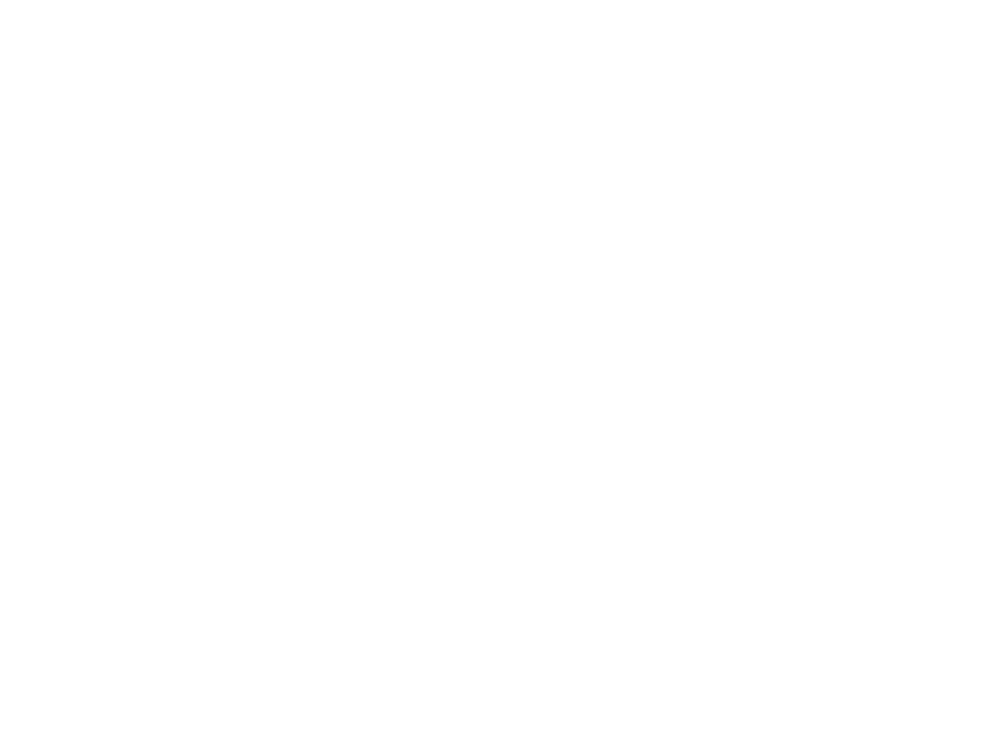 scroll, scrollTop: 0, scrollLeft: 0, axis: both 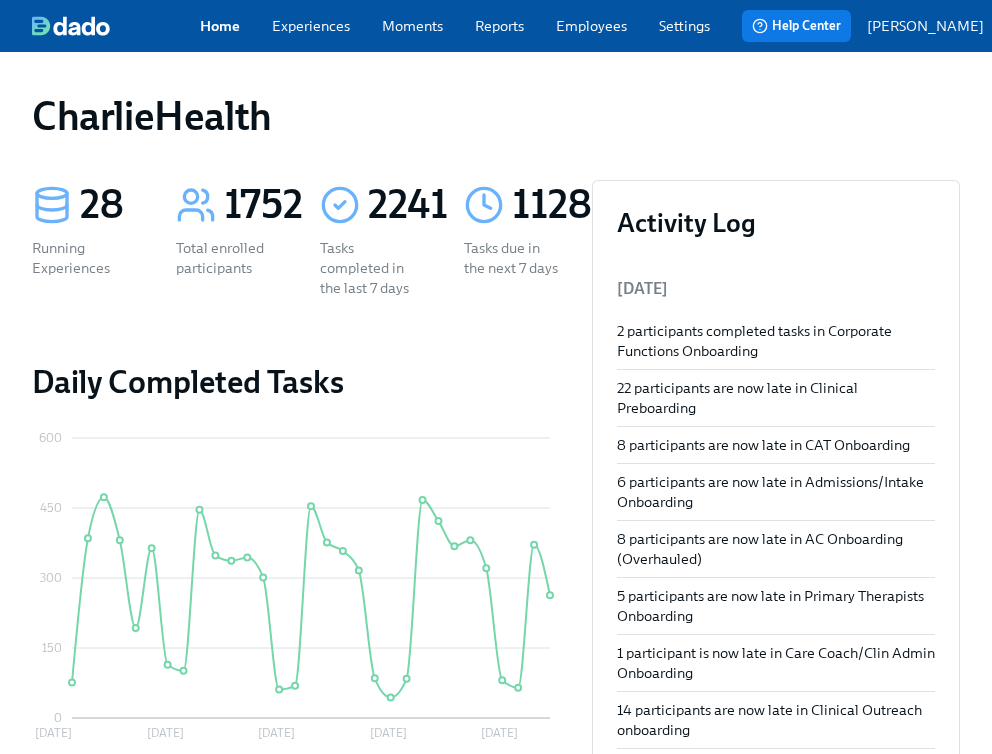 click on "Employees" at bounding box center (591, 26) 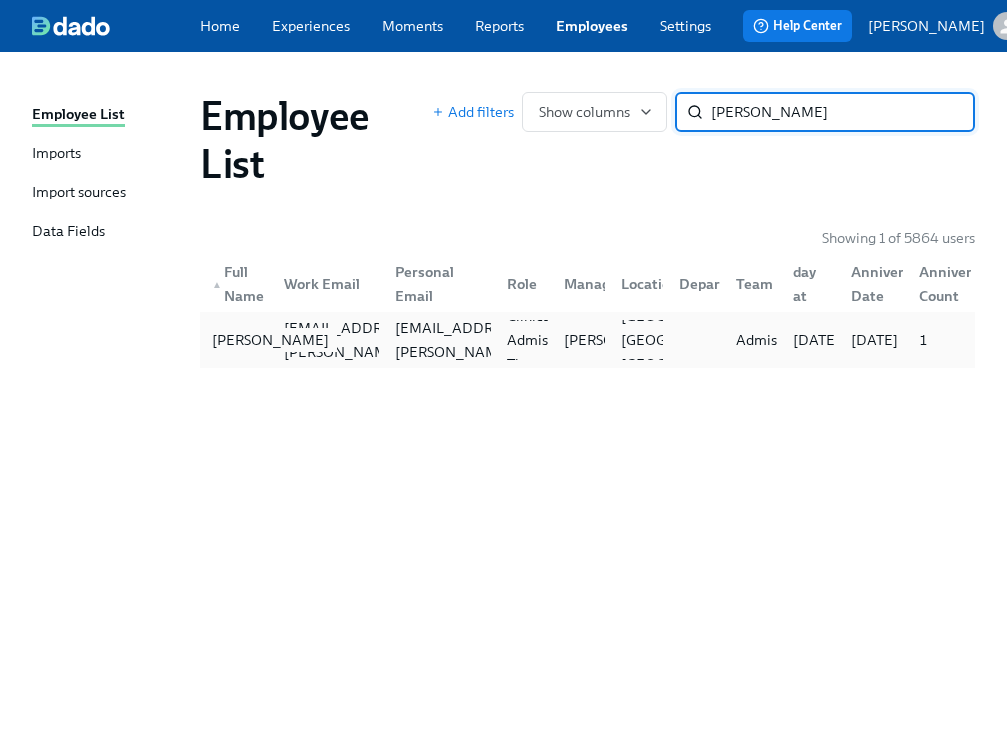 type on "[PERSON_NAME]" 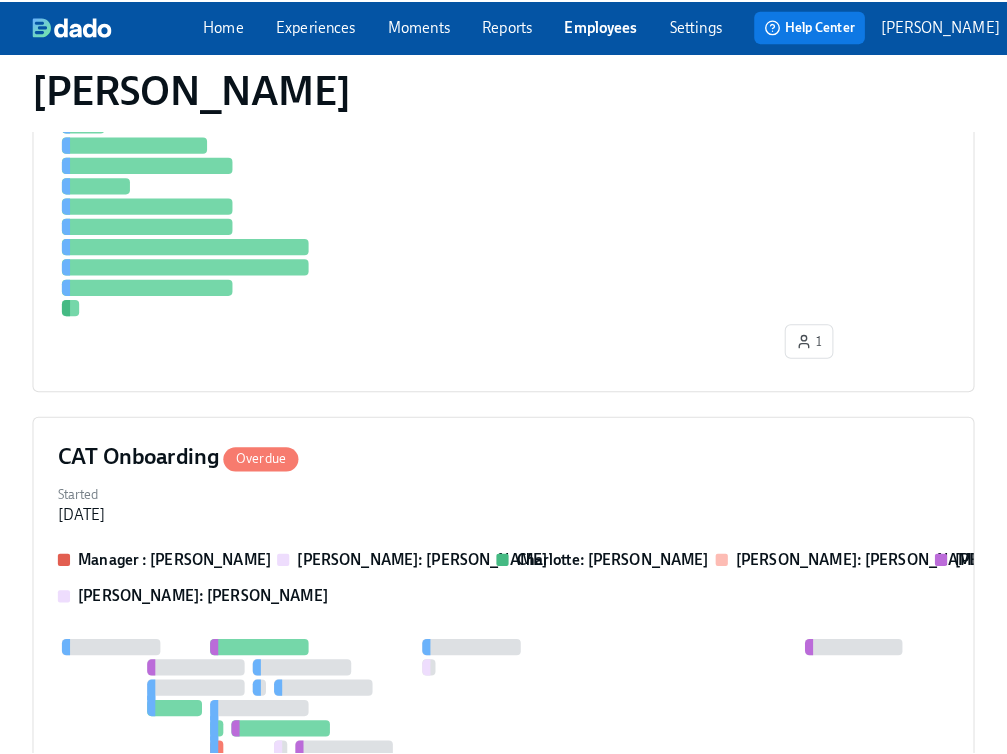 scroll, scrollTop: 976, scrollLeft: 0, axis: vertical 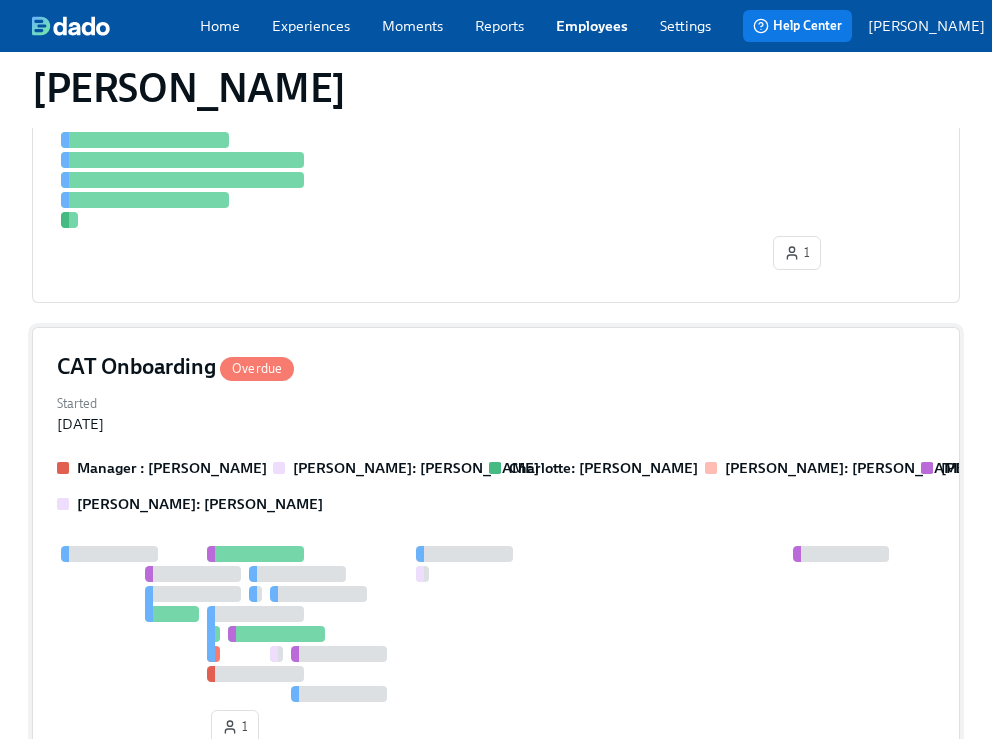 click on "Started [DATE]" at bounding box center (496, 412) 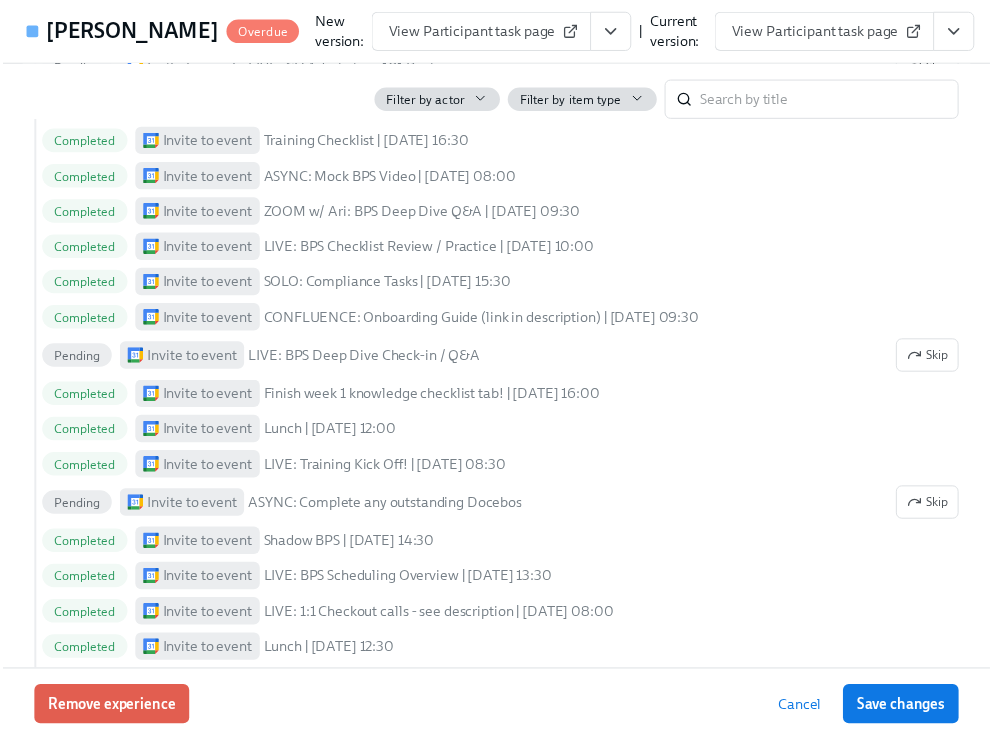 scroll, scrollTop: 1895, scrollLeft: 0, axis: vertical 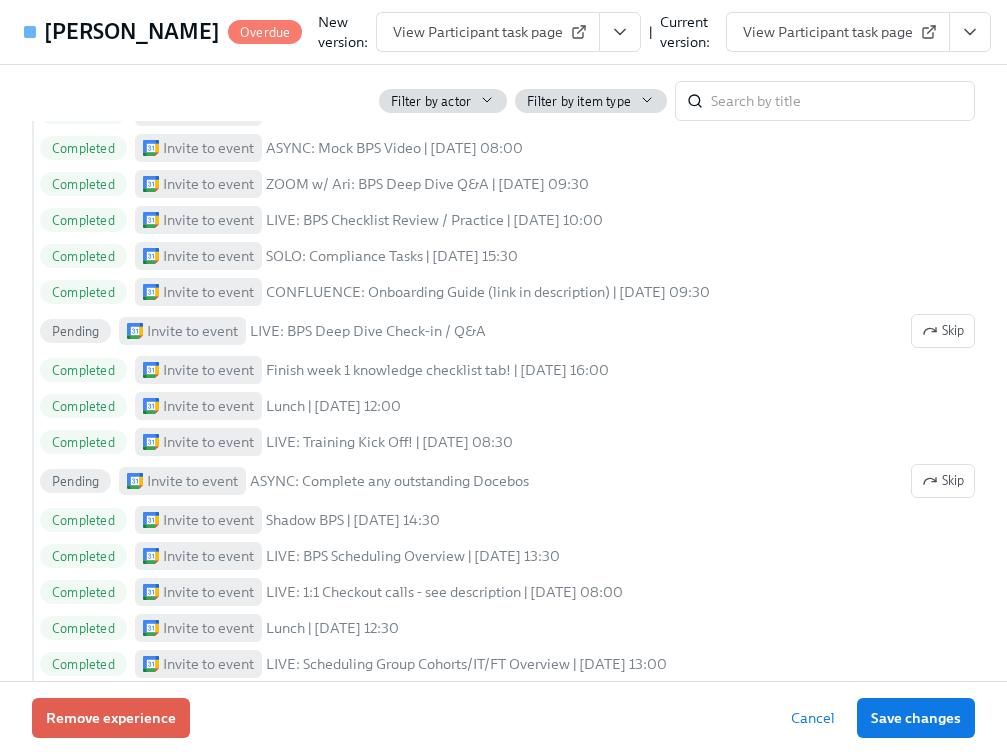 click 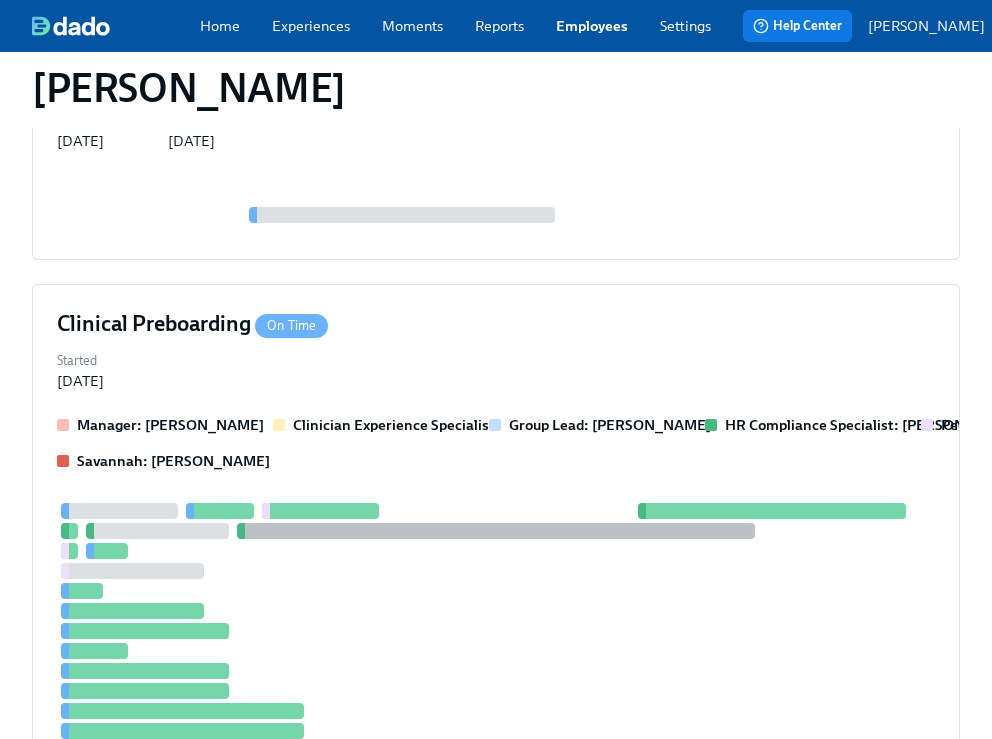 scroll, scrollTop: 422, scrollLeft: 0, axis: vertical 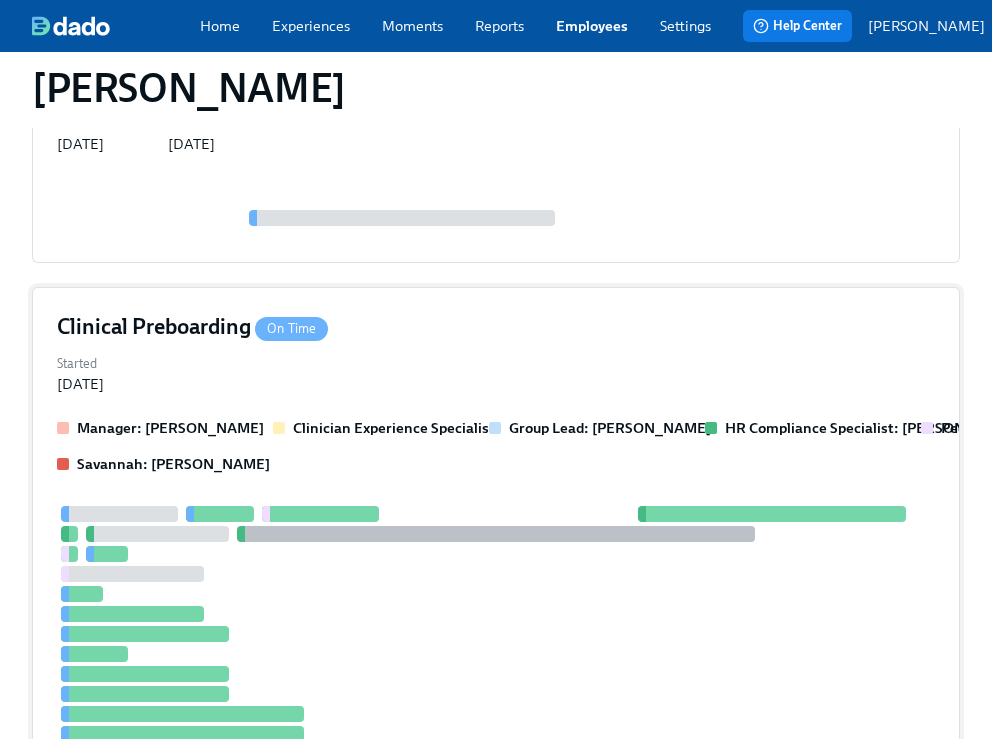 click on "Started [DATE]" at bounding box center [496, 372] 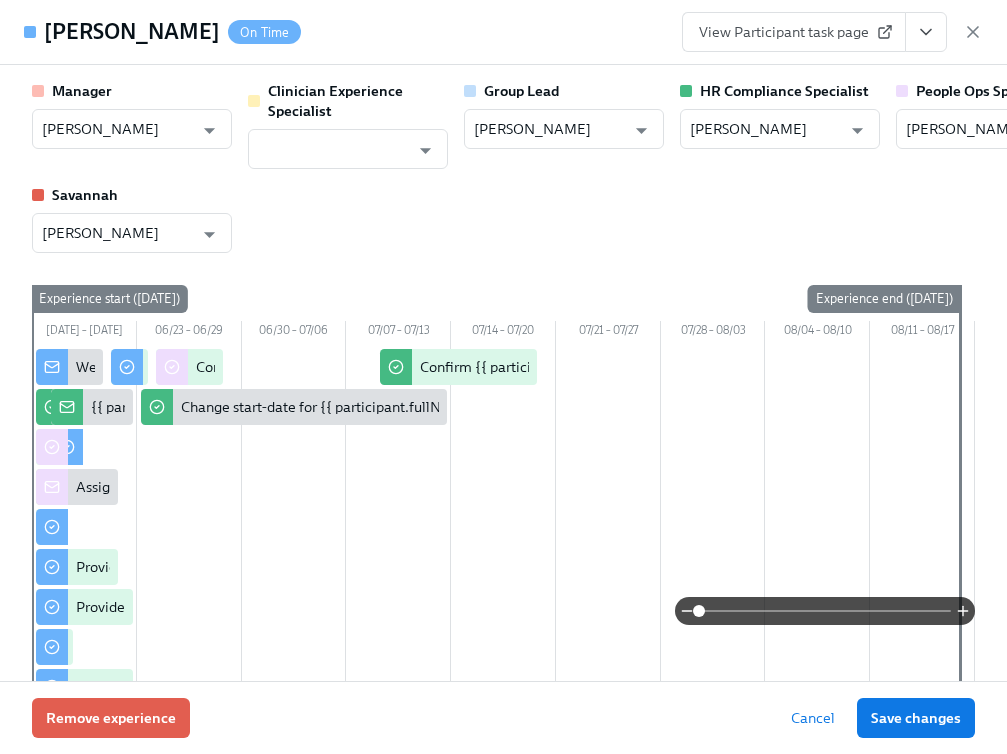 click on "View Participant task page" at bounding box center [832, 32] 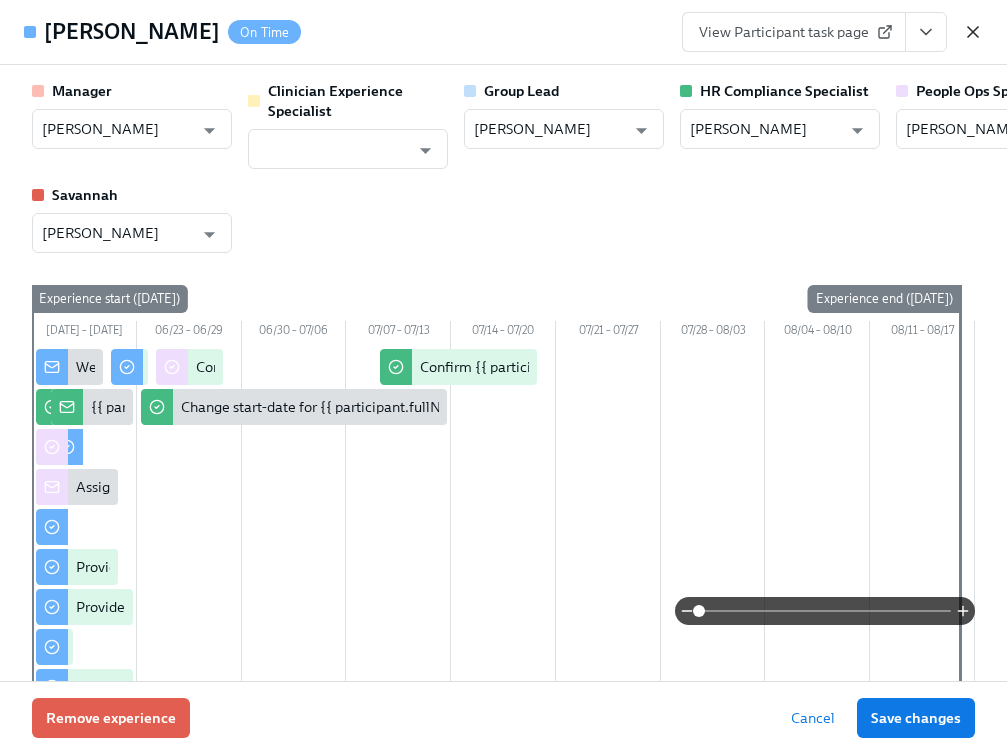 click 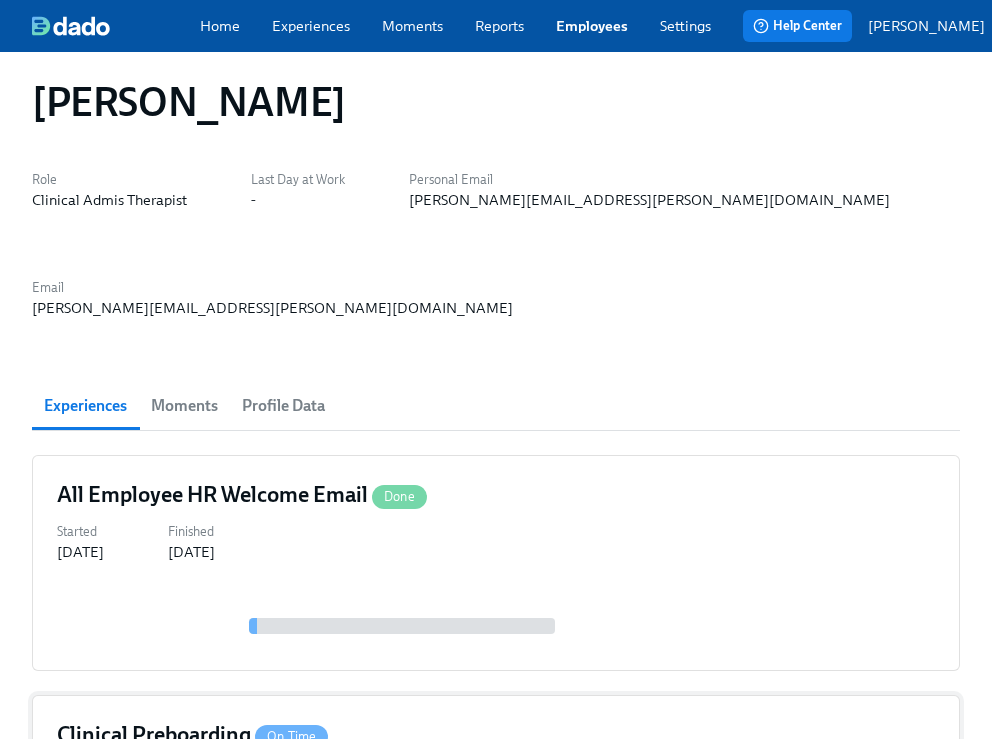 scroll, scrollTop: 0, scrollLeft: 0, axis: both 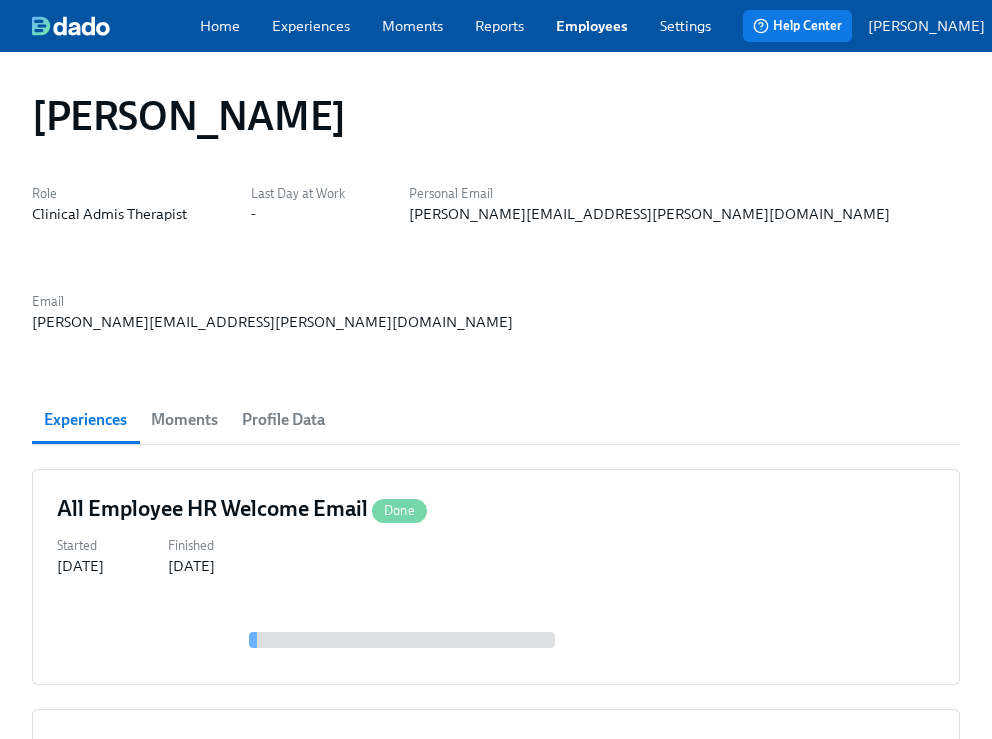 click on "Experiences" at bounding box center (311, 26) 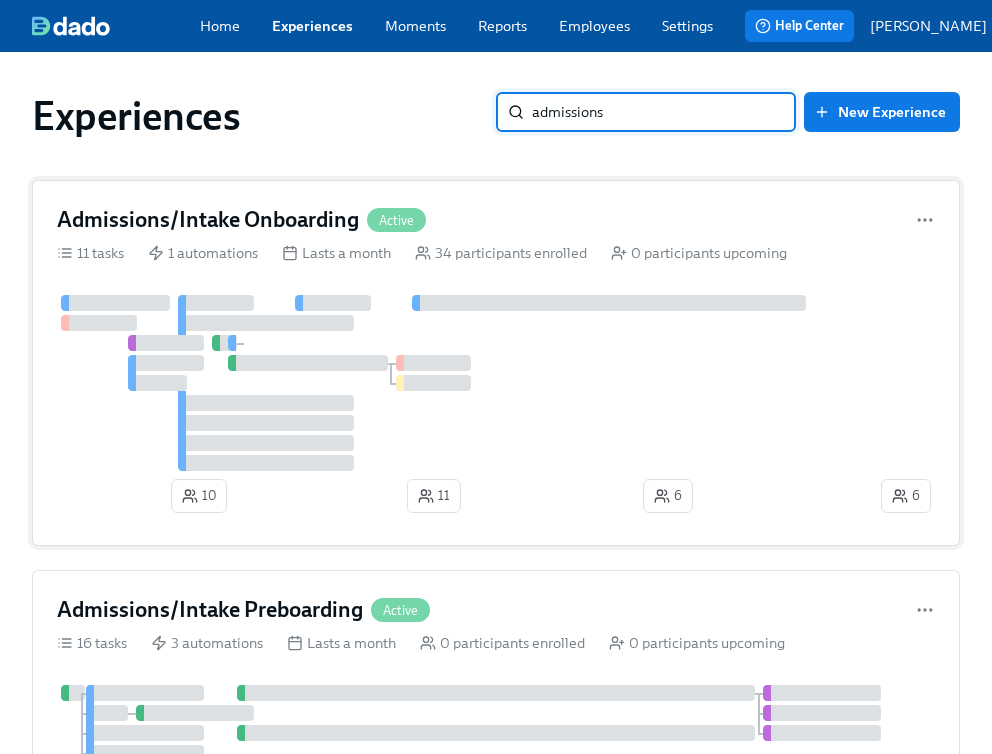 type on "admissions" 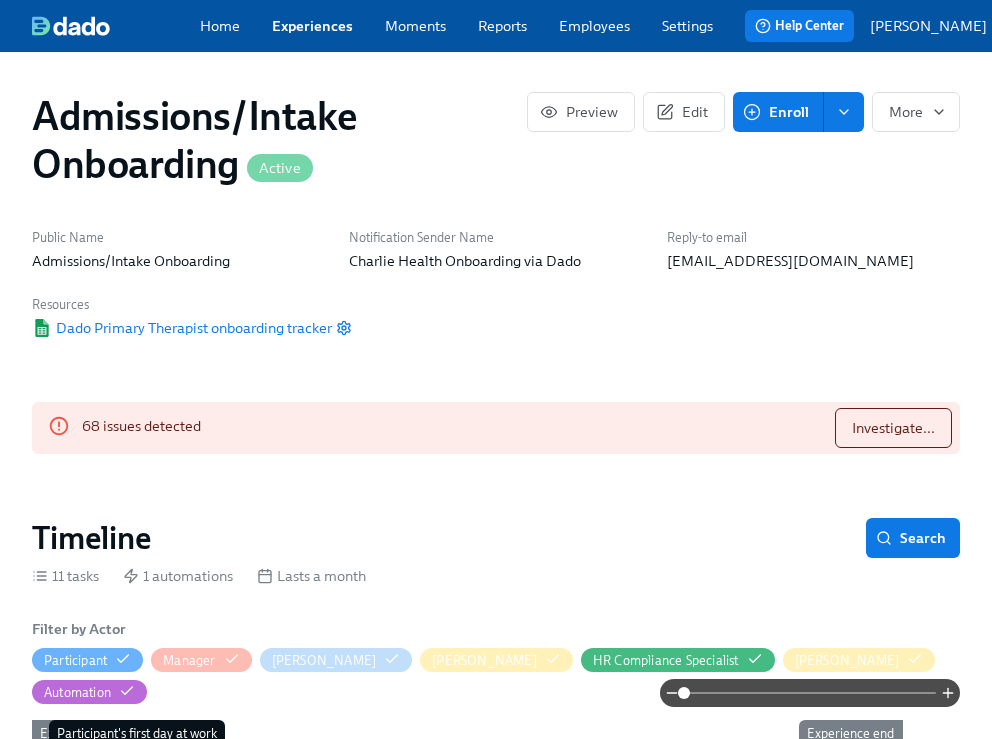 scroll, scrollTop: 0, scrollLeft: 7260, axis: horizontal 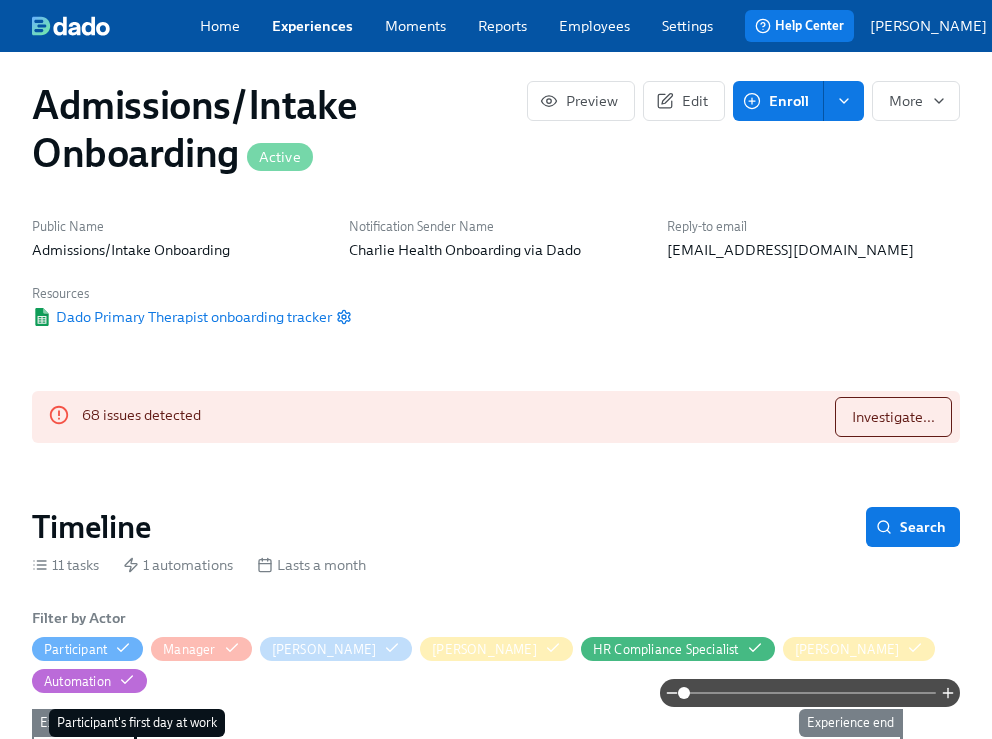 click on "Enroll" at bounding box center [778, 101] 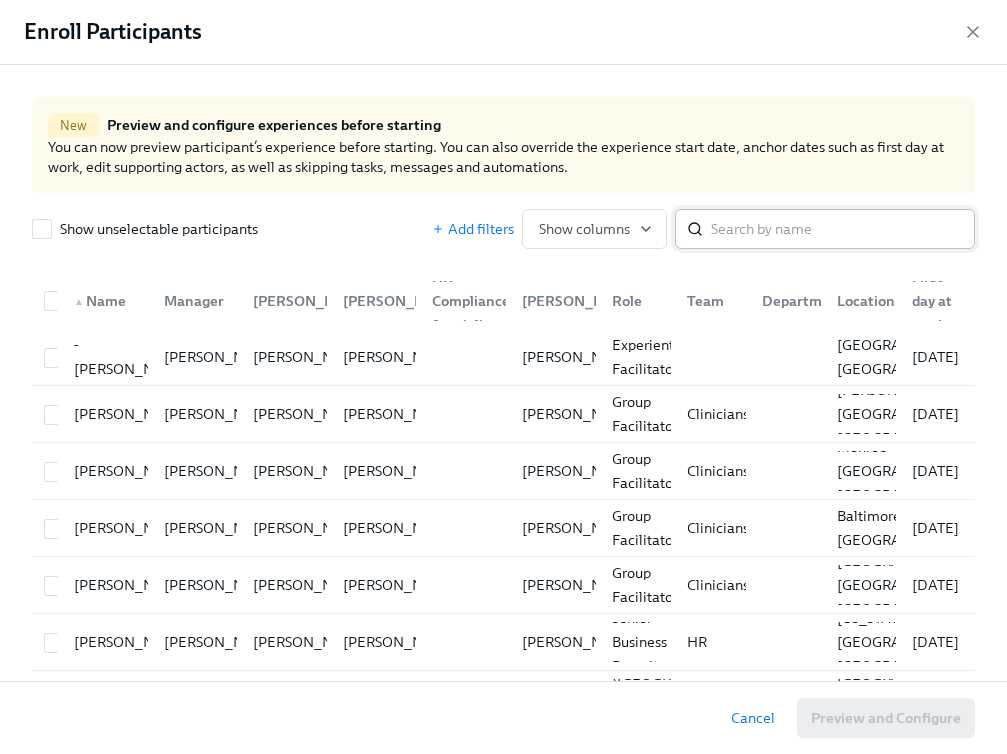 click at bounding box center (843, 229) 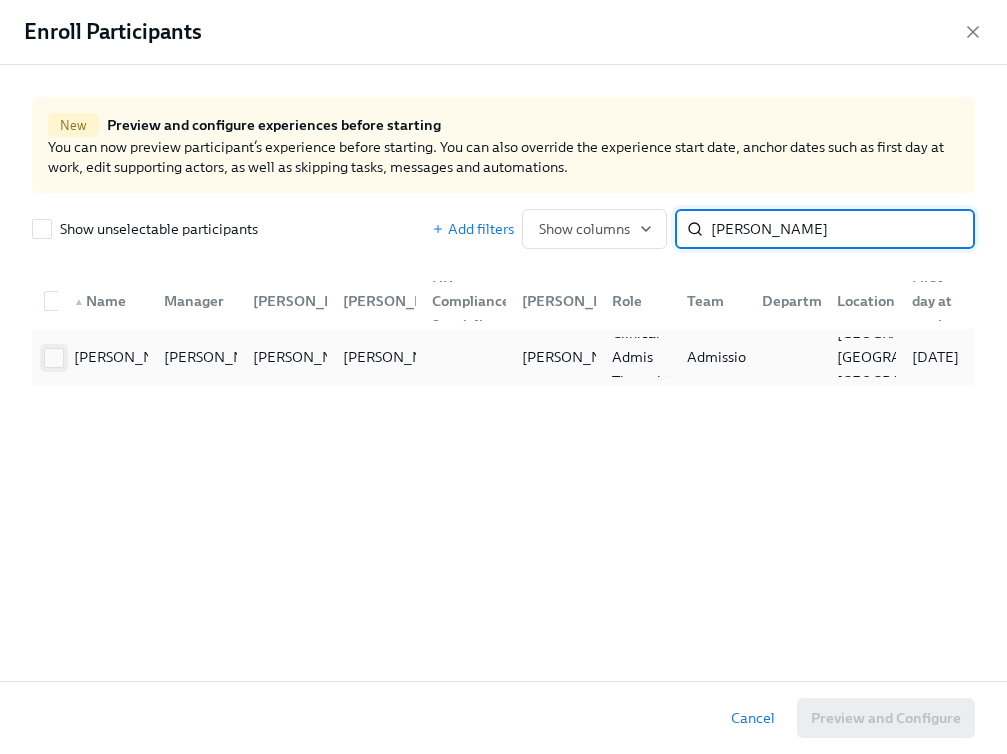 type on "[PERSON_NAME]" 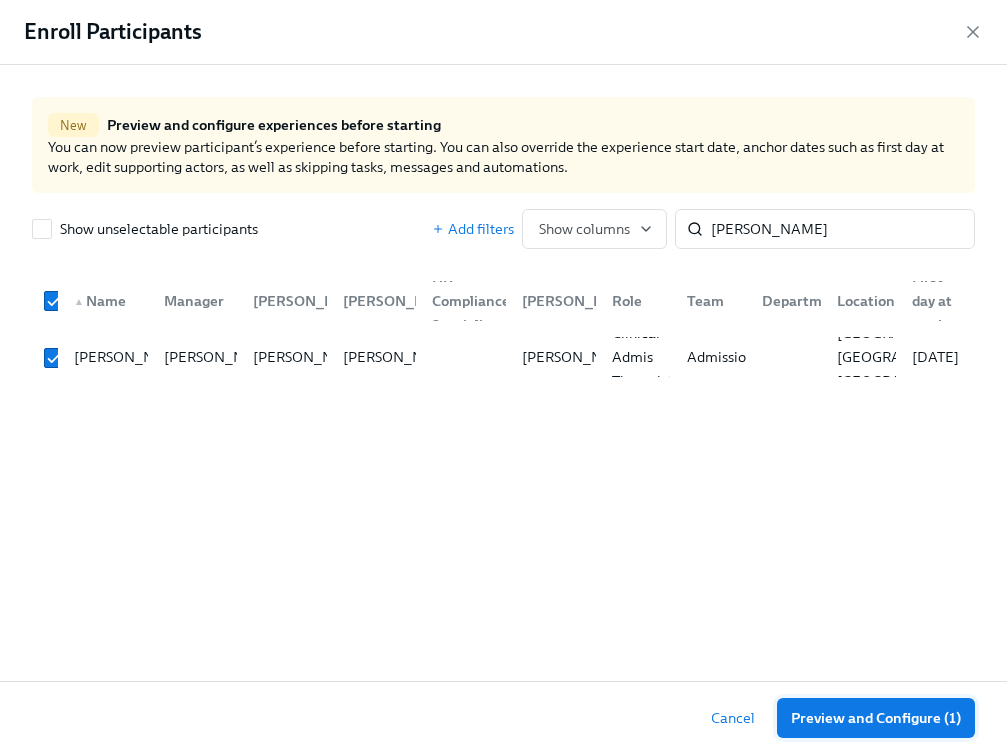 click on "Preview and Configure (1)" at bounding box center (876, 718) 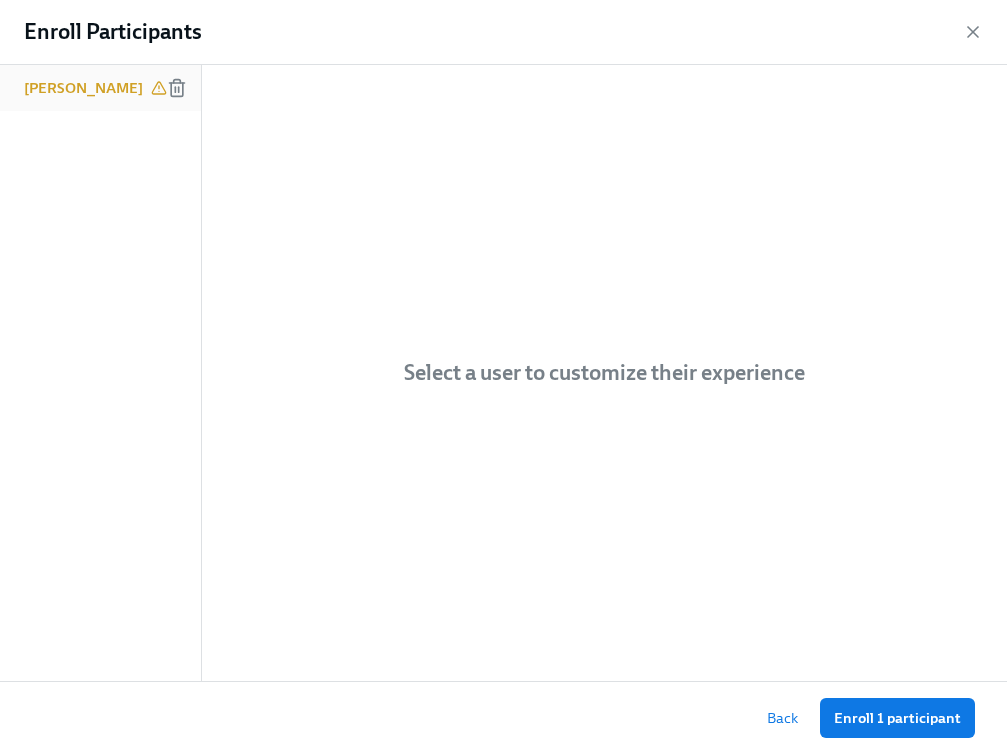 click on "[PERSON_NAME]" at bounding box center (100, 88) 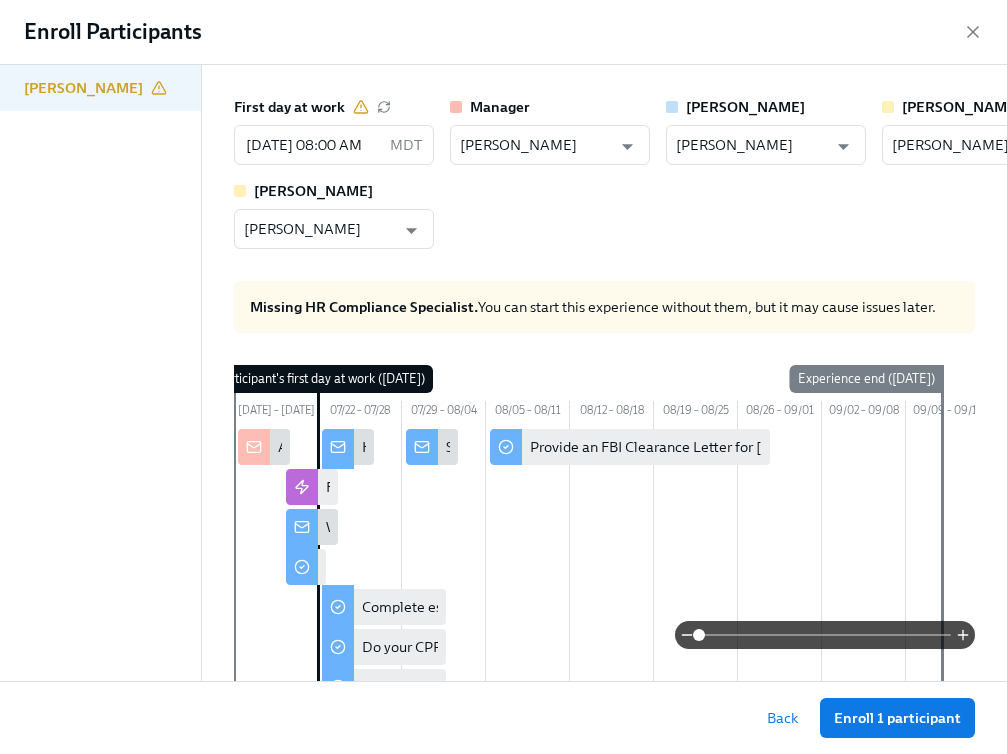 click on "Enroll 1 participant" at bounding box center [897, 718] 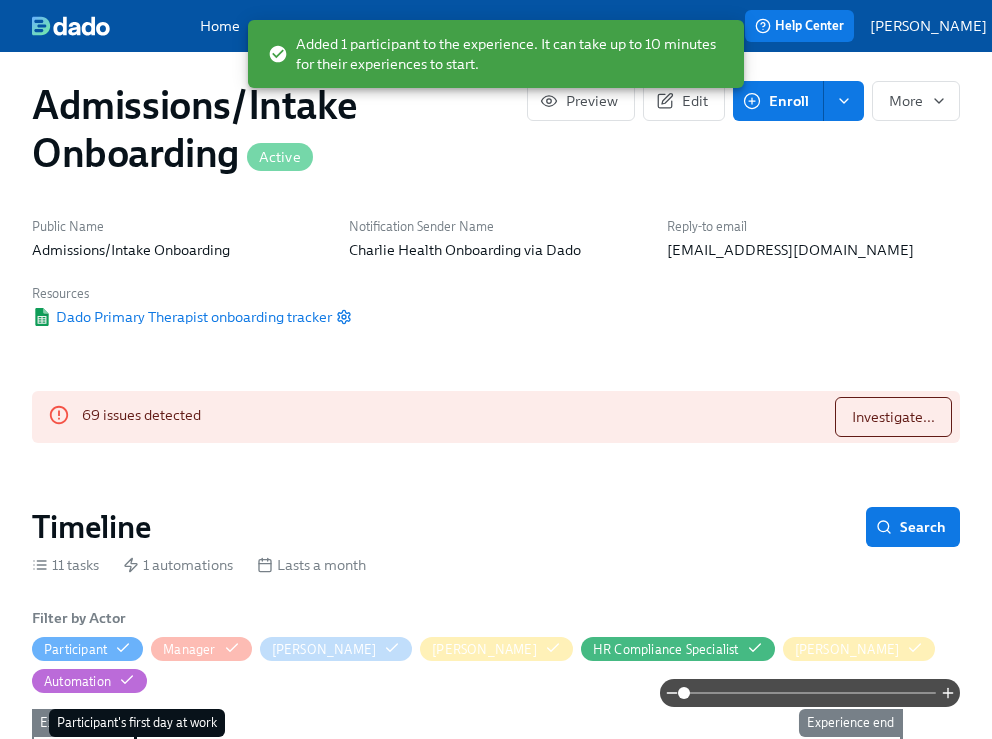 scroll, scrollTop: 0, scrollLeft: 10116, axis: horizontal 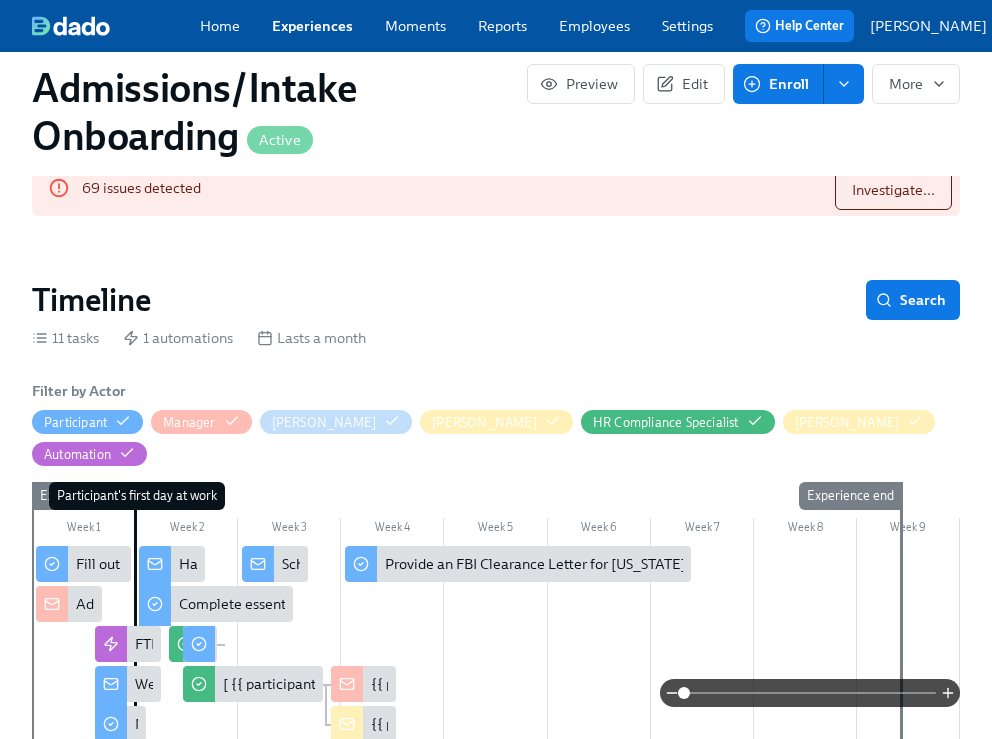 click on "Employees" at bounding box center (594, 26) 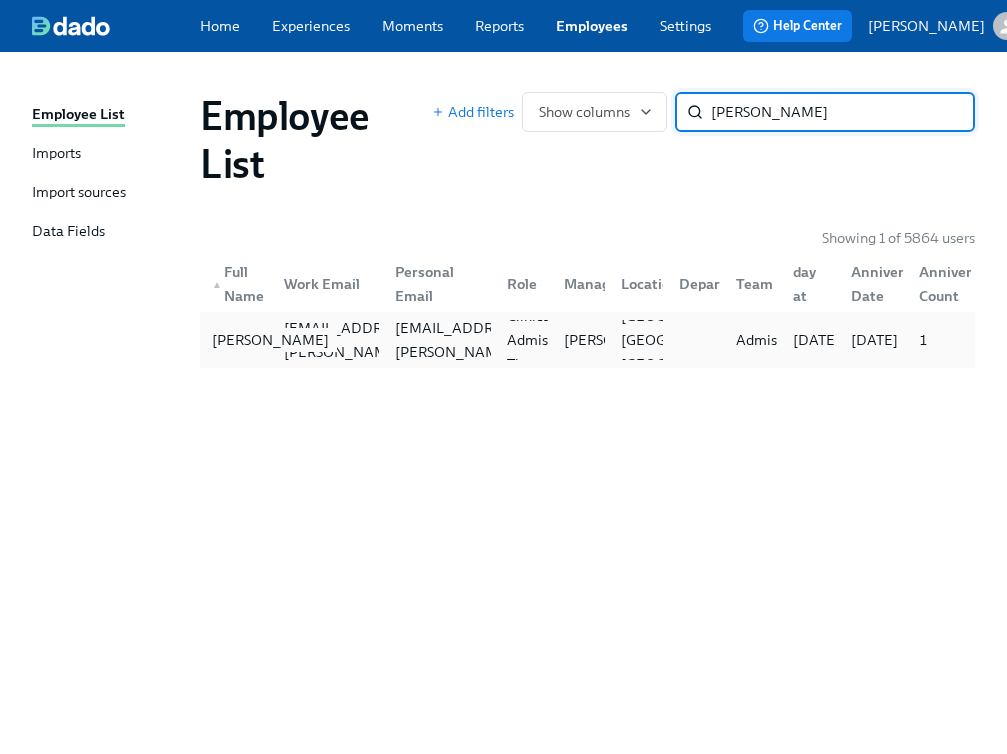 type on "[PERSON_NAME]" 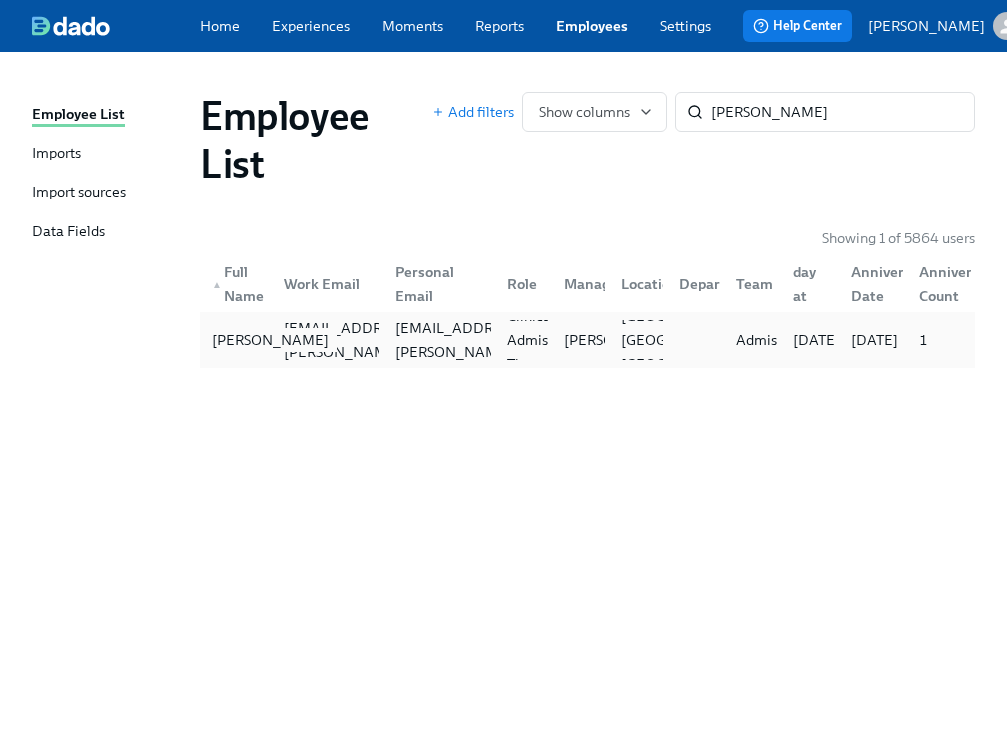 click on "[PERSON_NAME]" at bounding box center [270, 340] 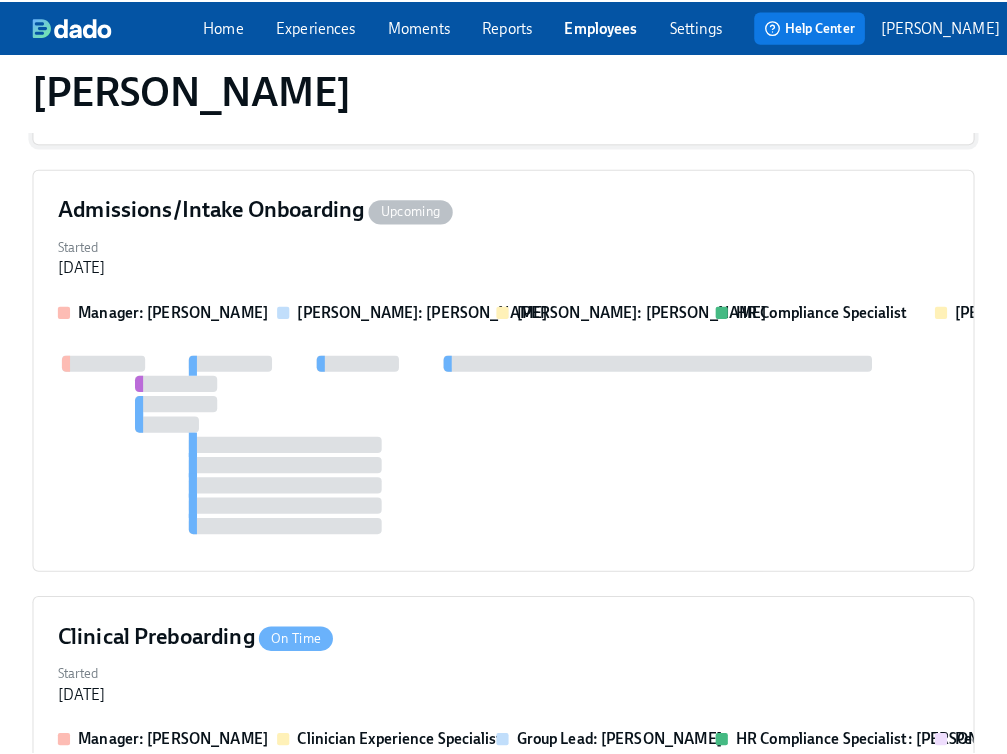 scroll, scrollTop: 563, scrollLeft: 0, axis: vertical 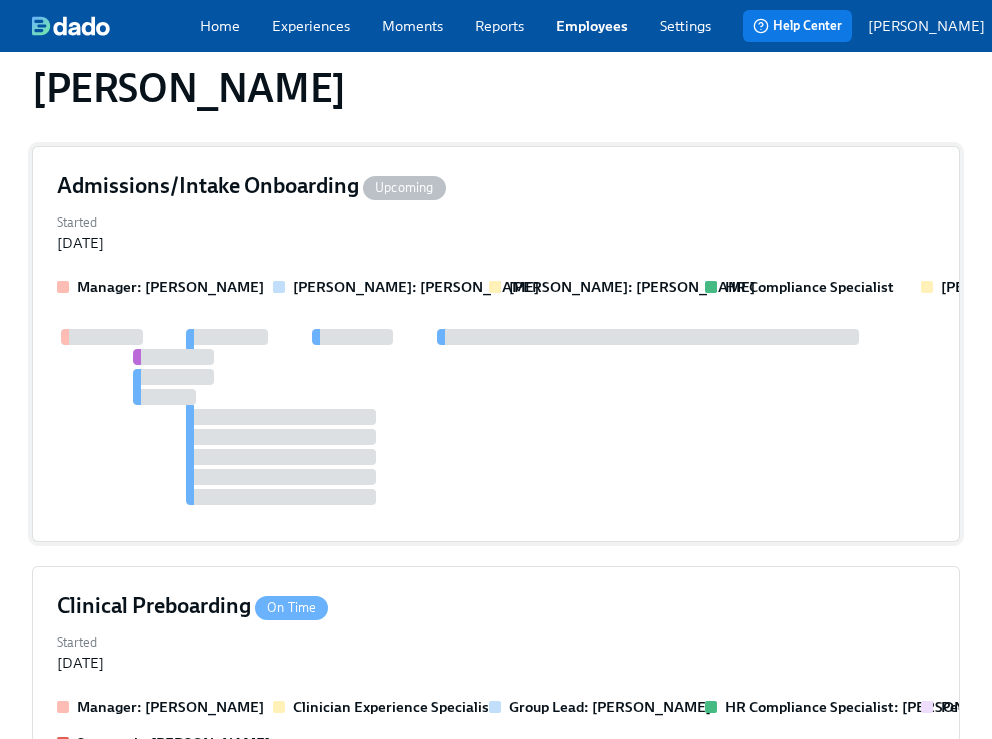 click at bounding box center (496, 417) 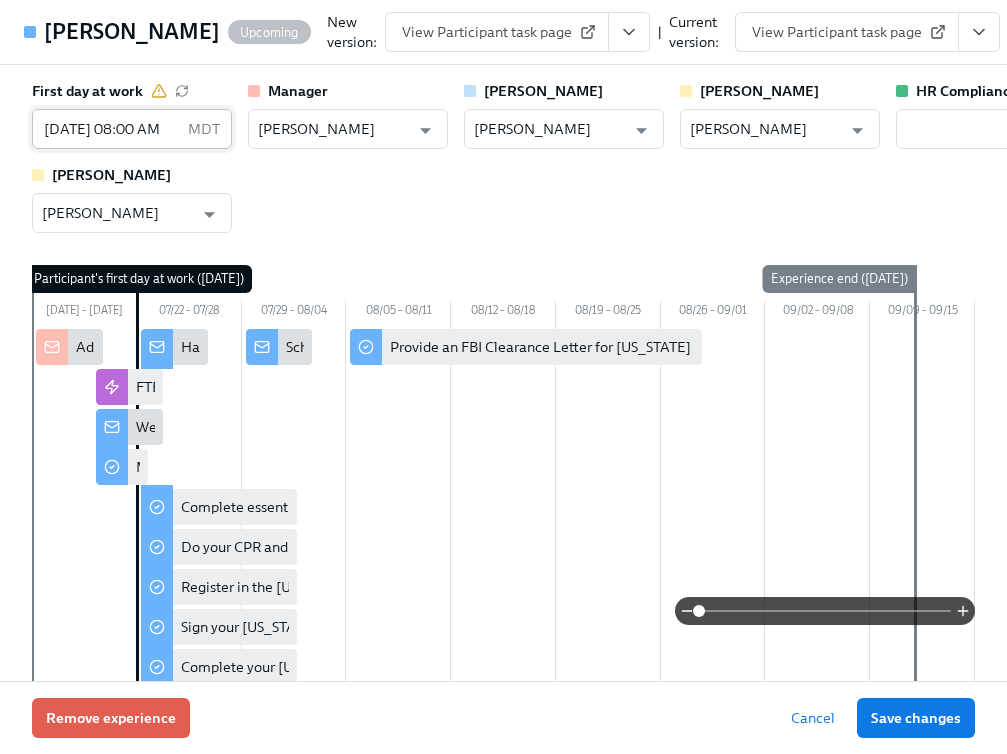 click on "[DATE] 08:00 AM" at bounding box center (106, 129) 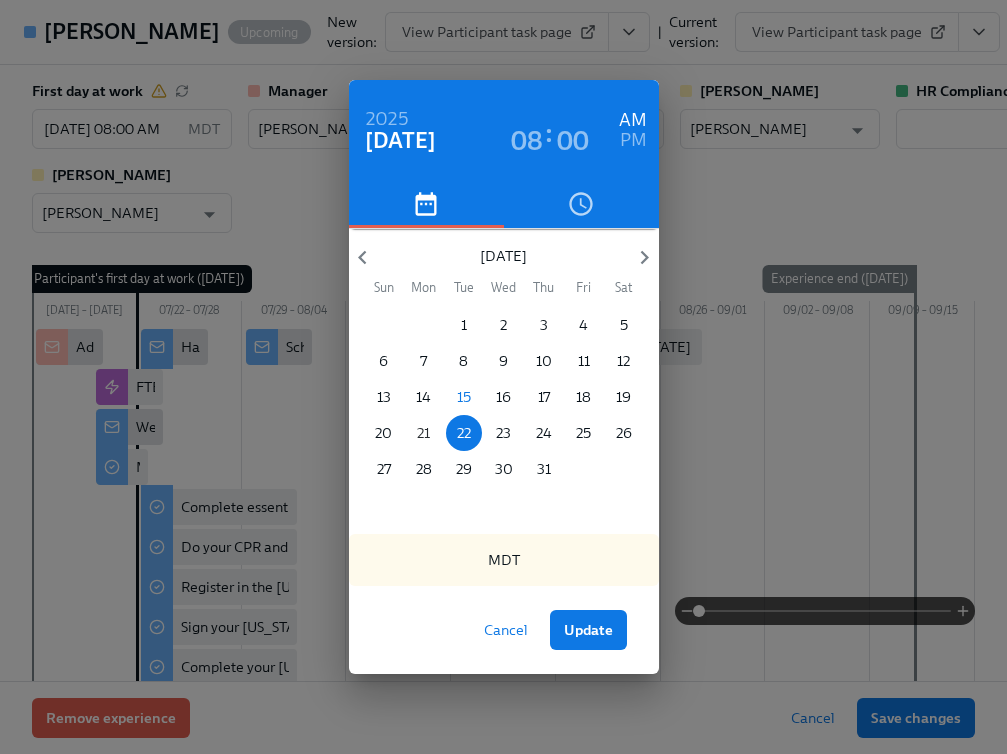 click on "21" at bounding box center [423, 433] 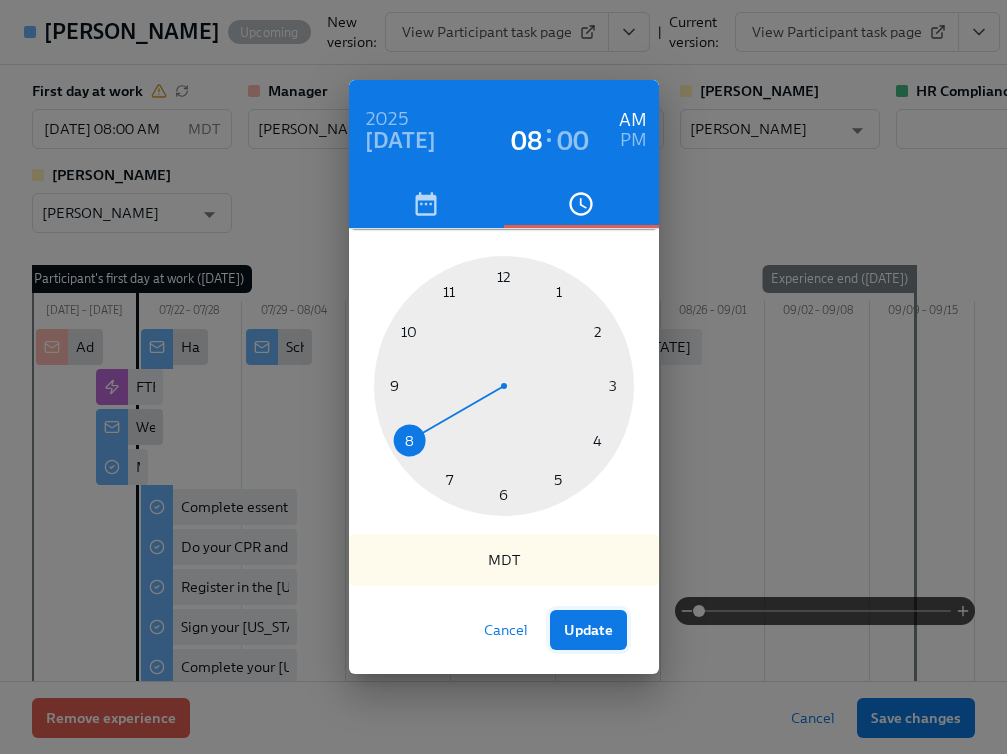 click on "Update" at bounding box center [588, 630] 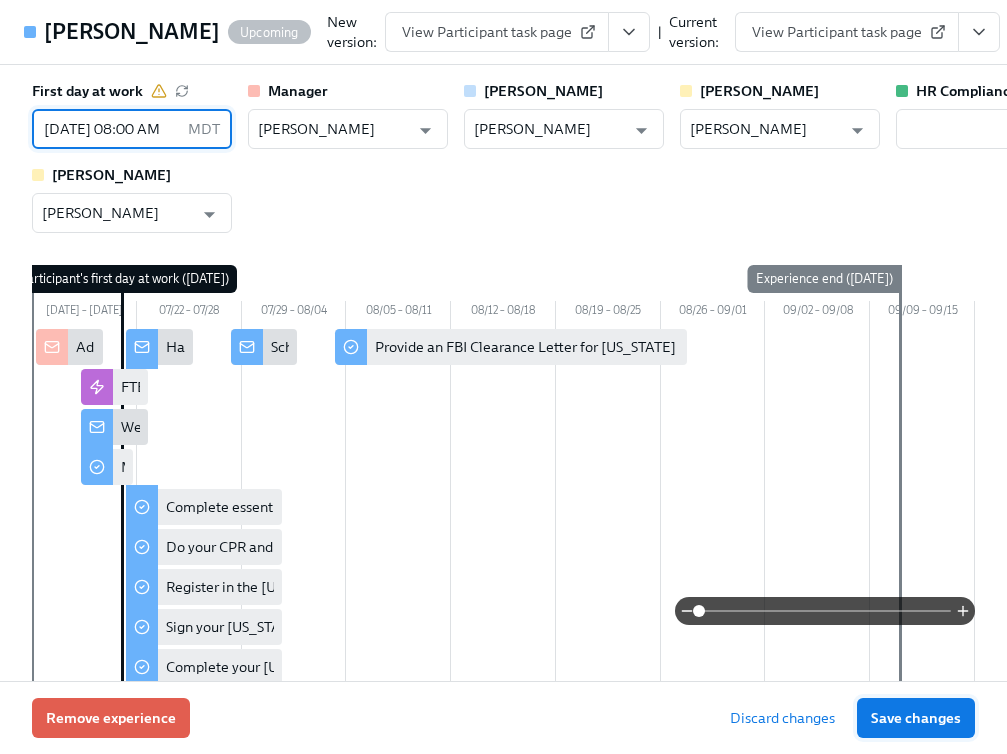 click on "Save changes" at bounding box center (916, 718) 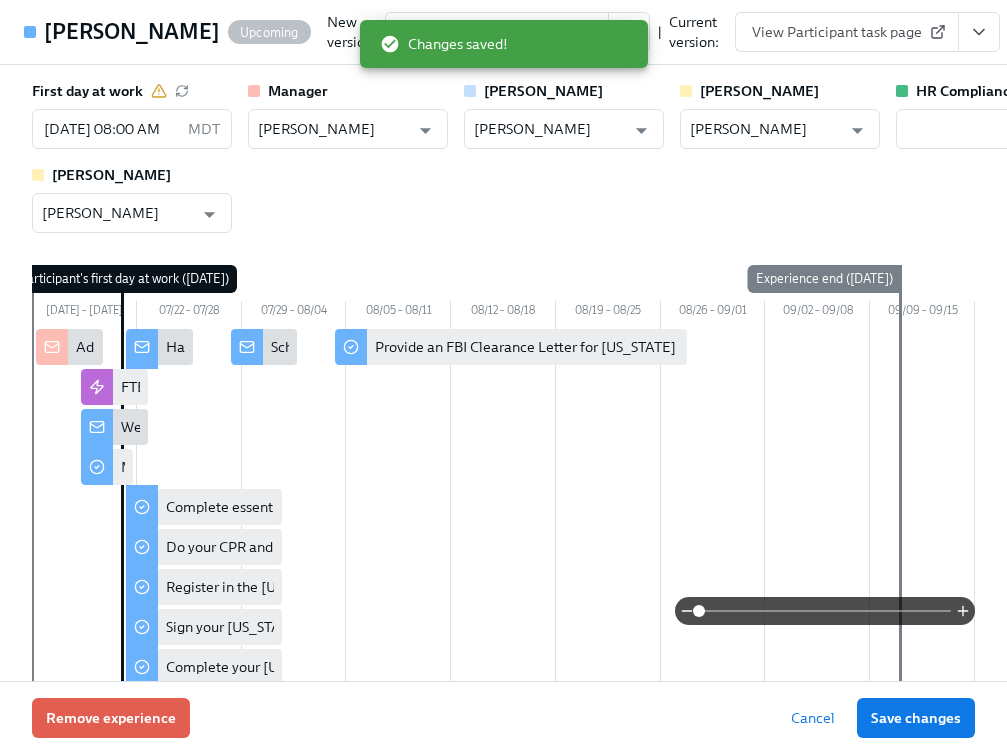 click on "Happy first day!" at bounding box center [159, 347] 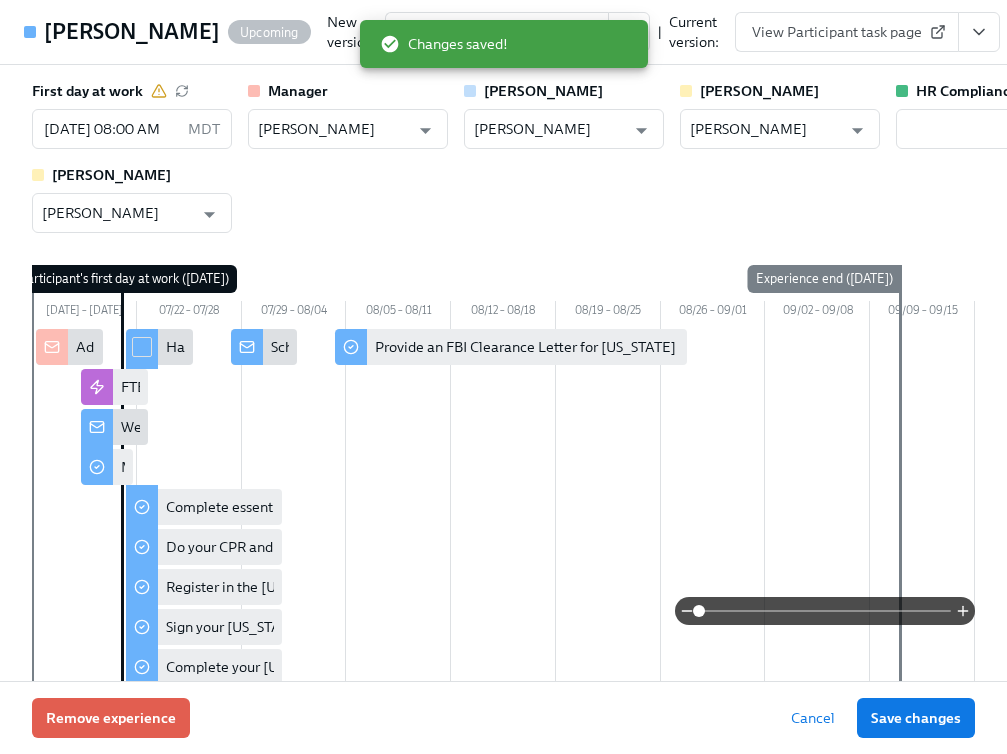 click at bounding box center (142, 347) 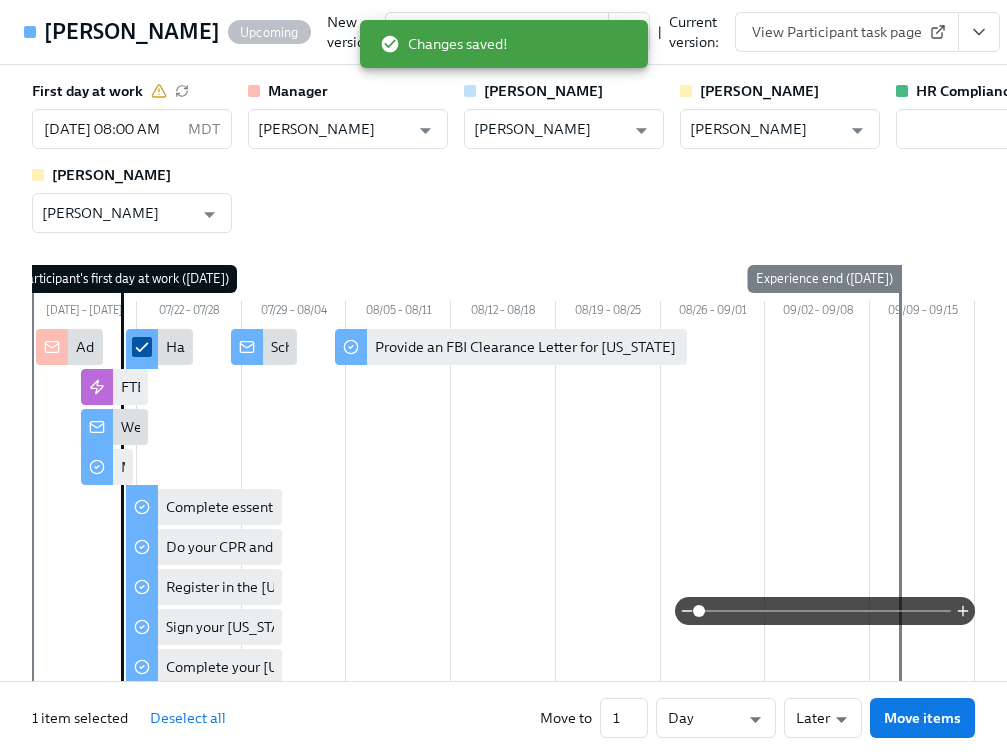 click at bounding box center (142, 347) 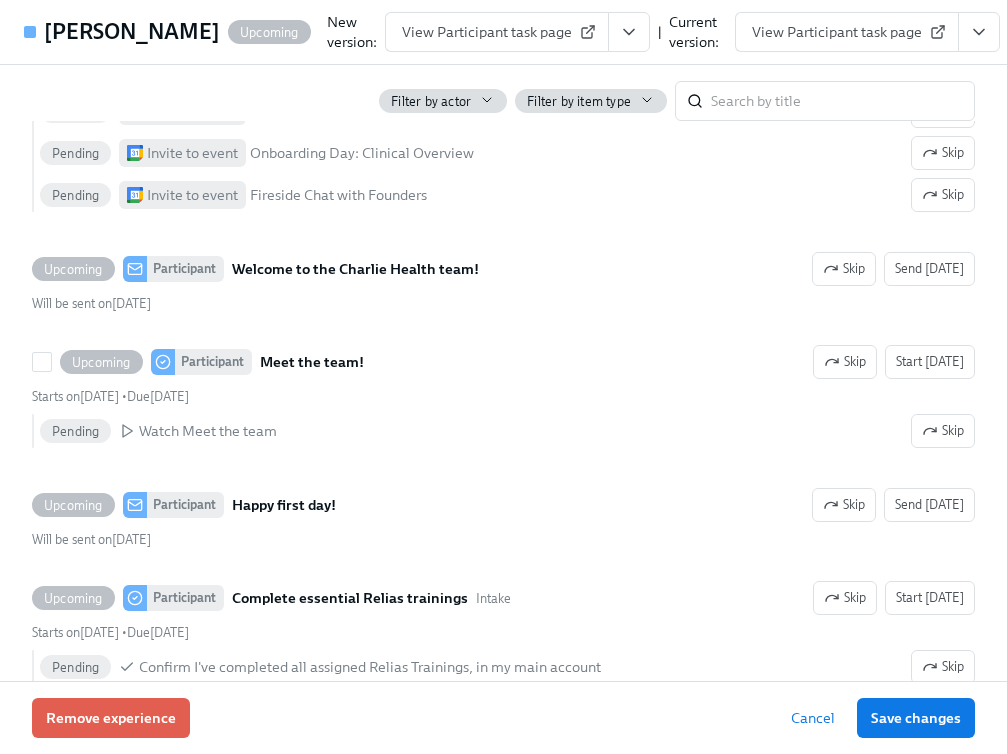 scroll, scrollTop: 1028, scrollLeft: 0, axis: vertical 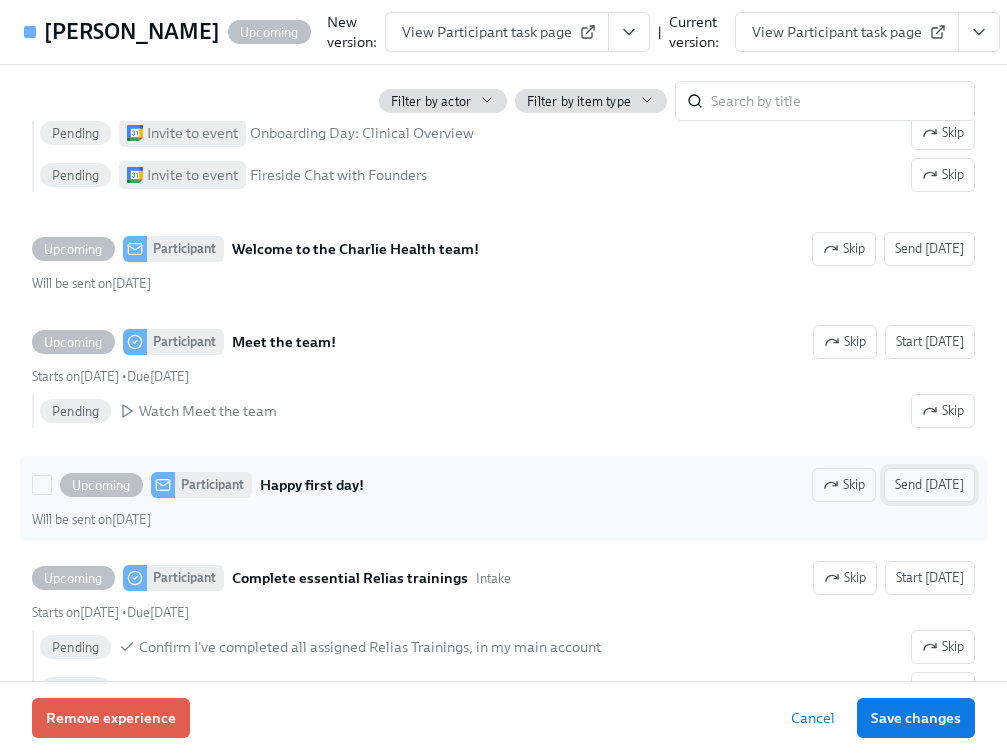 click on "Send [DATE]" at bounding box center [929, 485] 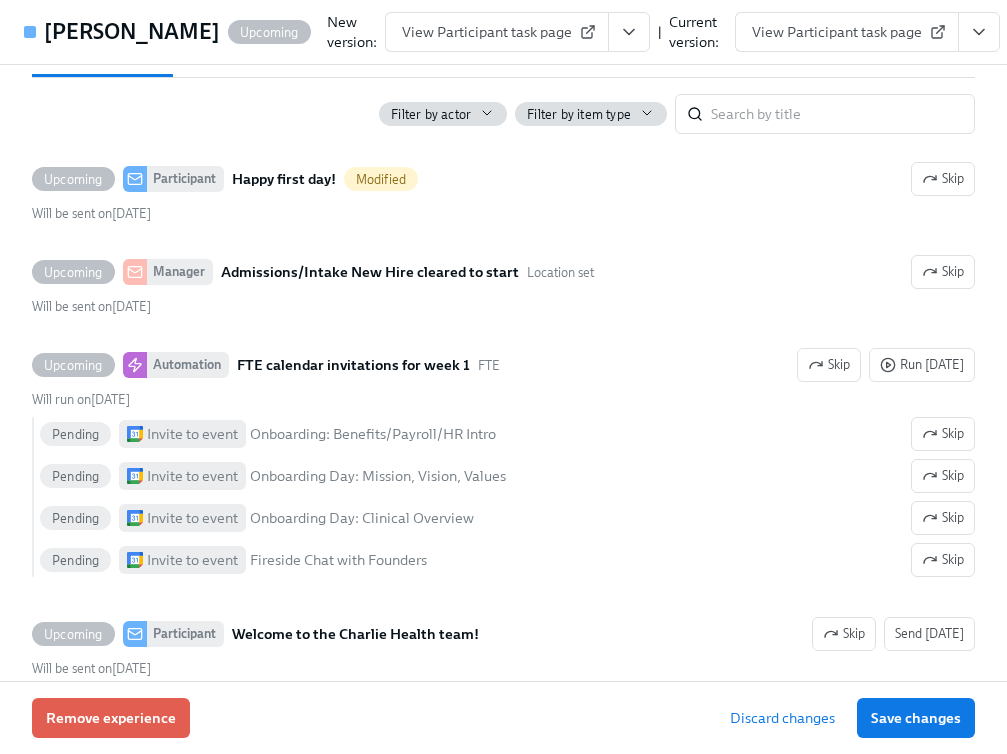 scroll, scrollTop: 695, scrollLeft: 0, axis: vertical 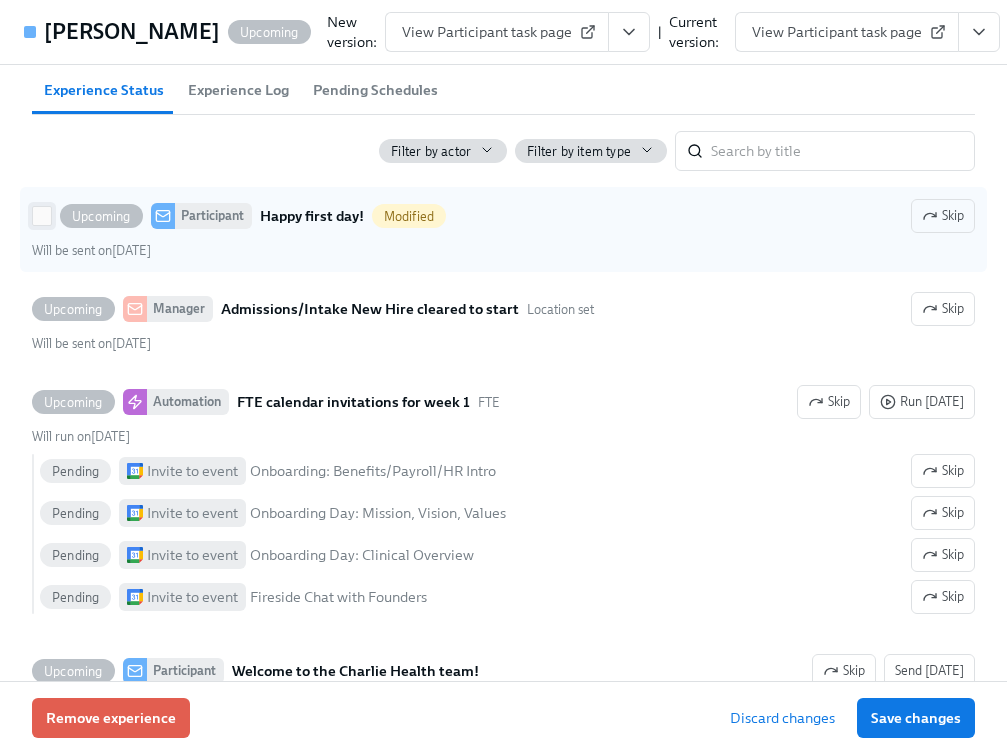 click on "Upcoming Participant Happy first day! Modified Skip Will be sent on   [DATE]" at bounding box center [42, 216] 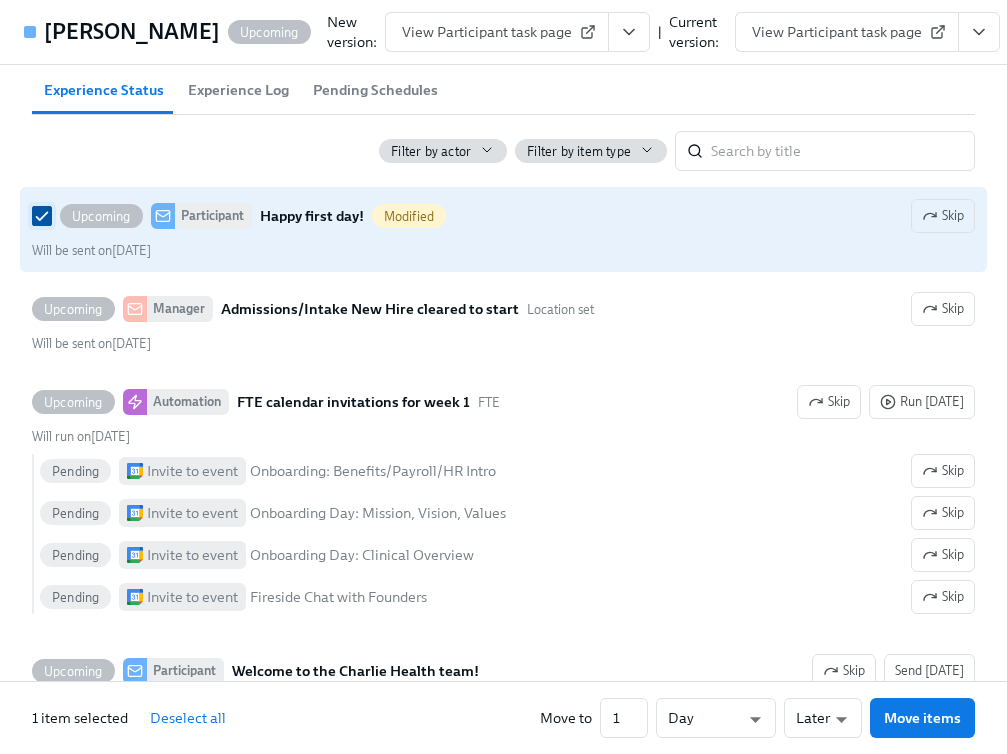 click on "Upcoming Participant Happy first day! Modified Skip Will be sent on   [DATE]" at bounding box center (42, 216) 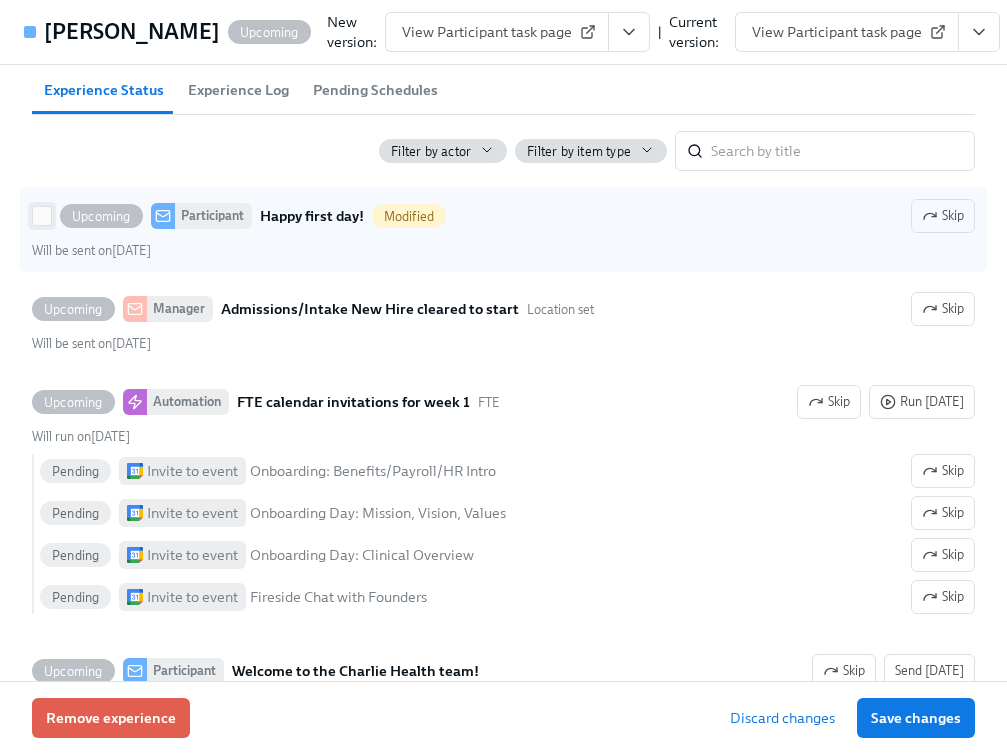 click on "Upcoming Participant Happy first day! Modified Skip Will be sent on   [DATE]" at bounding box center (42, 216) 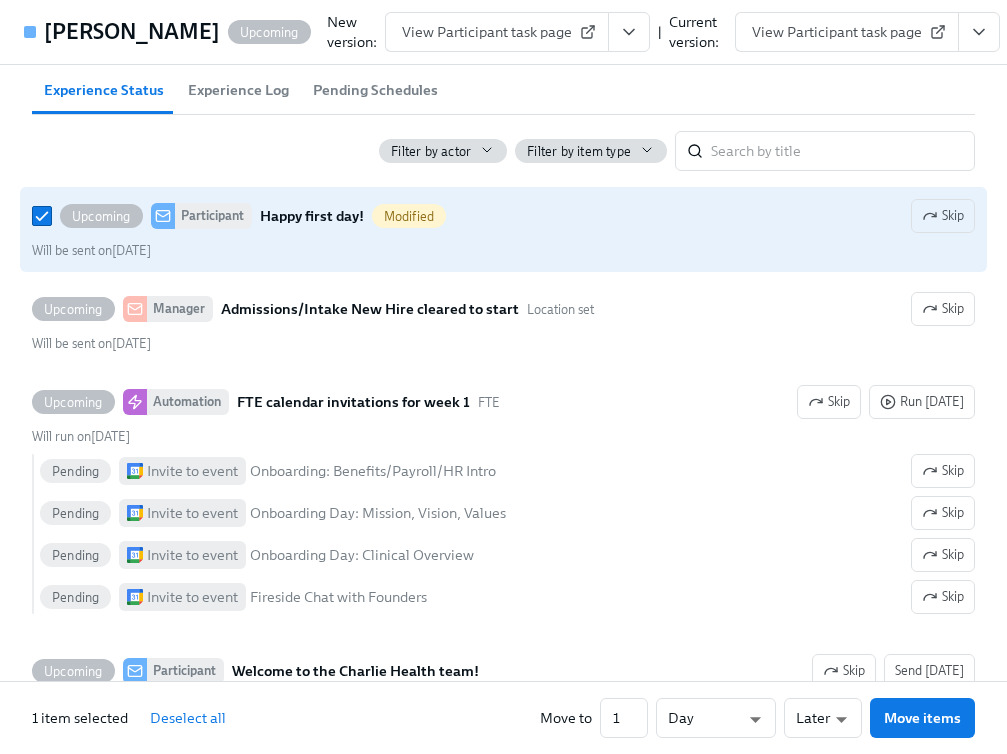 click on "Upcoming Participant Happy first day! Modified" at bounding box center [239, 216] 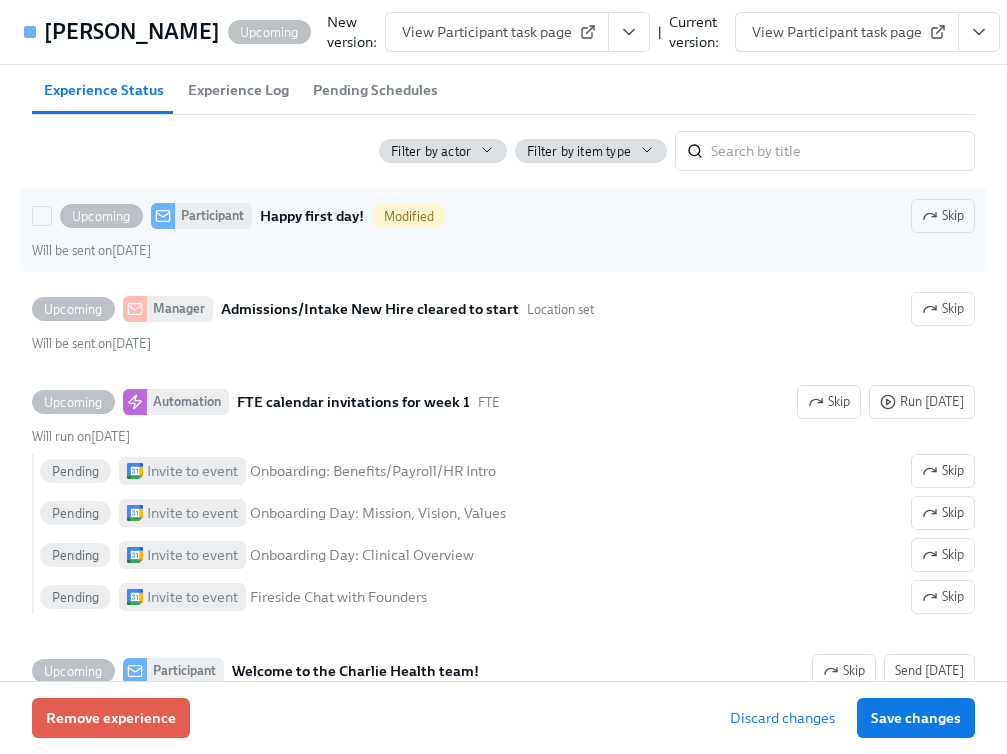 click on "Happy first day!" at bounding box center [312, 216] 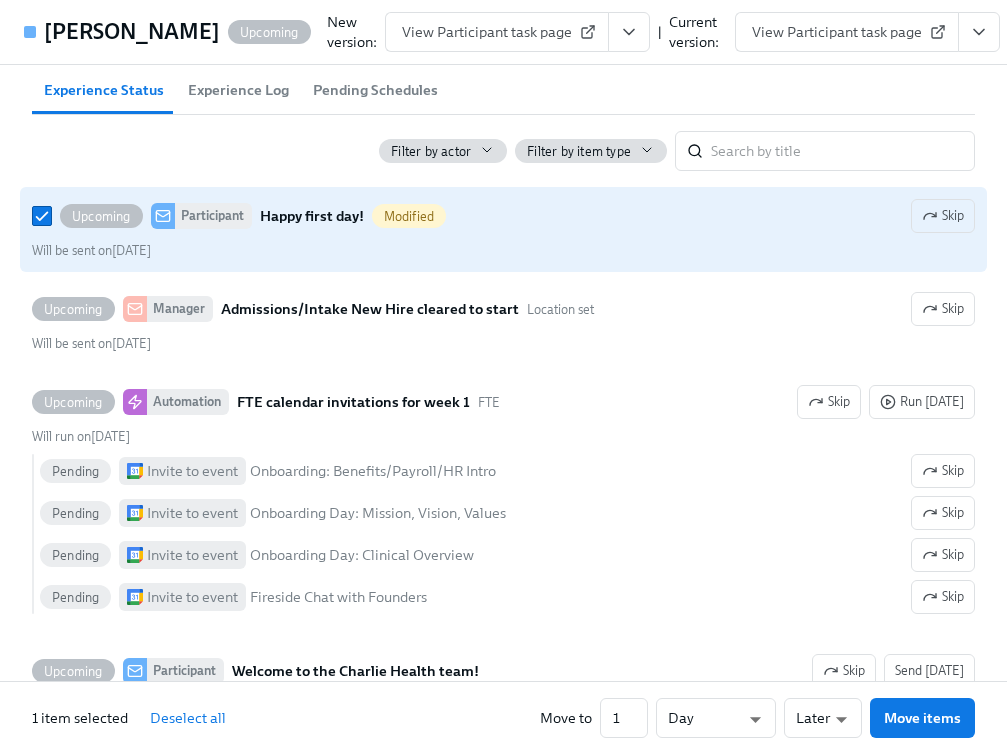 click on "Happy first day!" at bounding box center [312, 216] 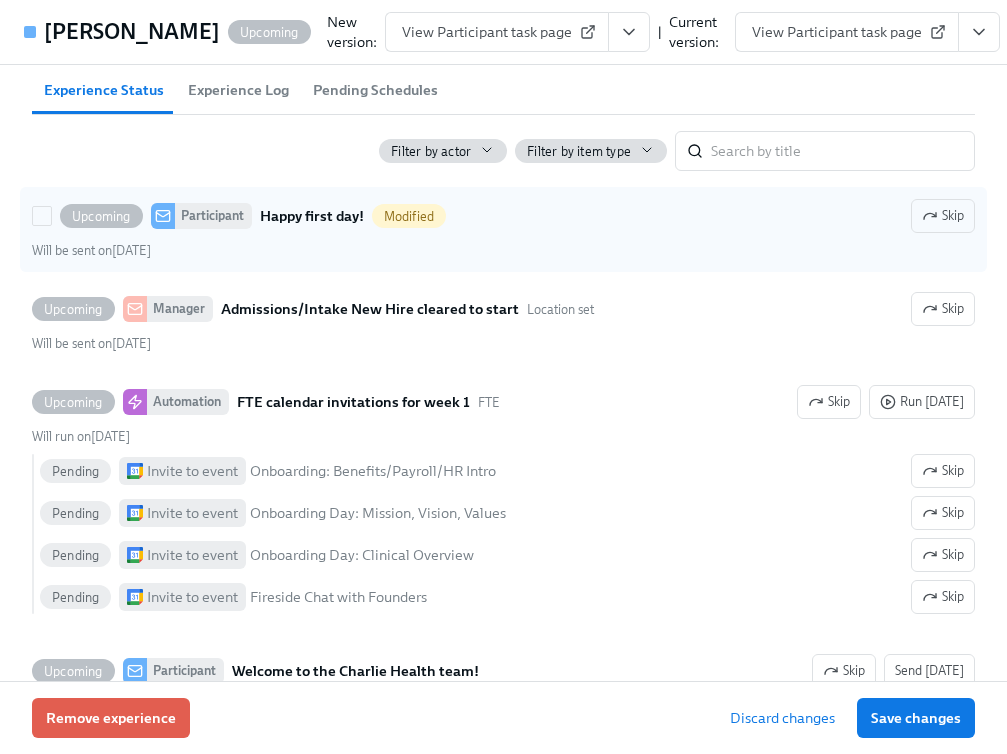 scroll, scrollTop: 0, scrollLeft: 0, axis: both 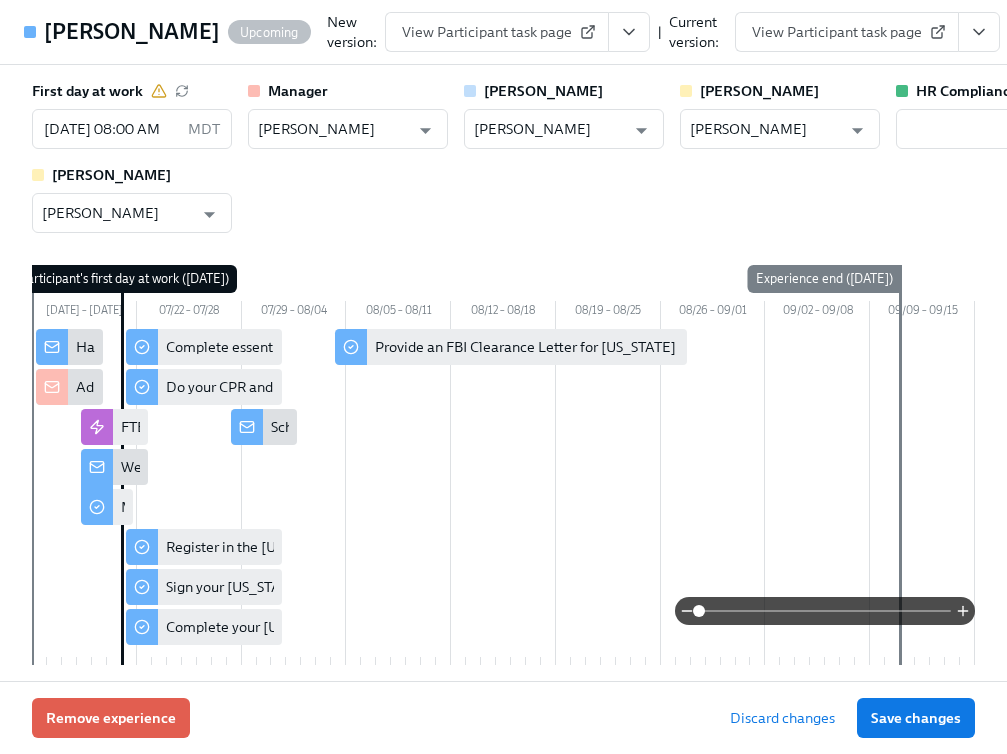 click on "View Participant task page" at bounding box center [847, 32] 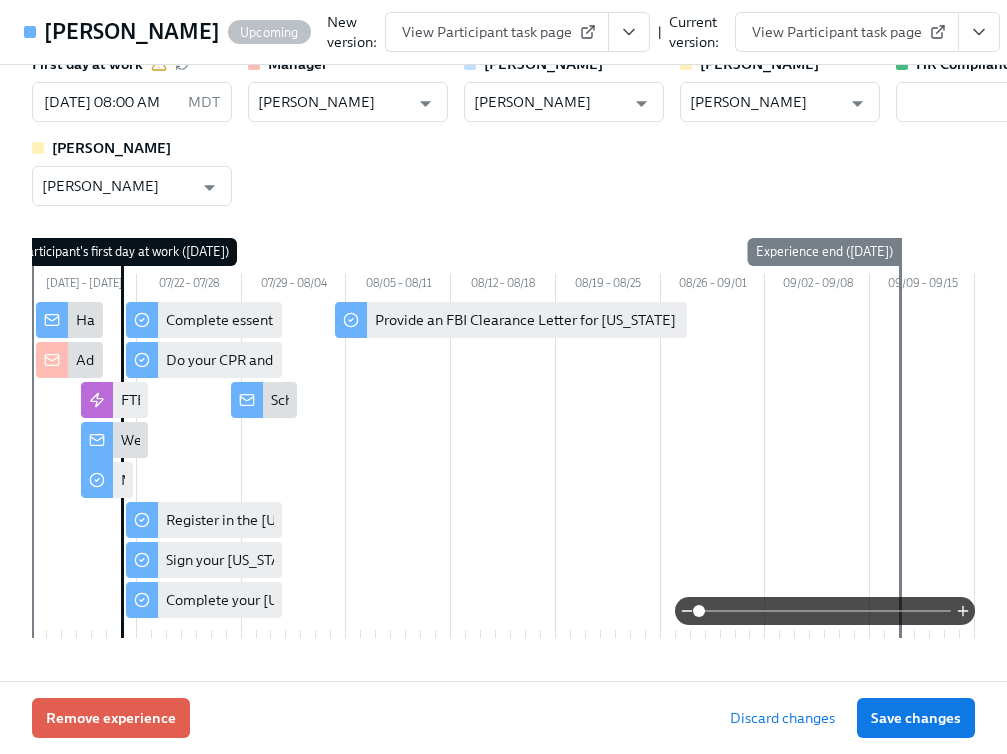 click on "Happy first day!" at bounding box center [126, 320] 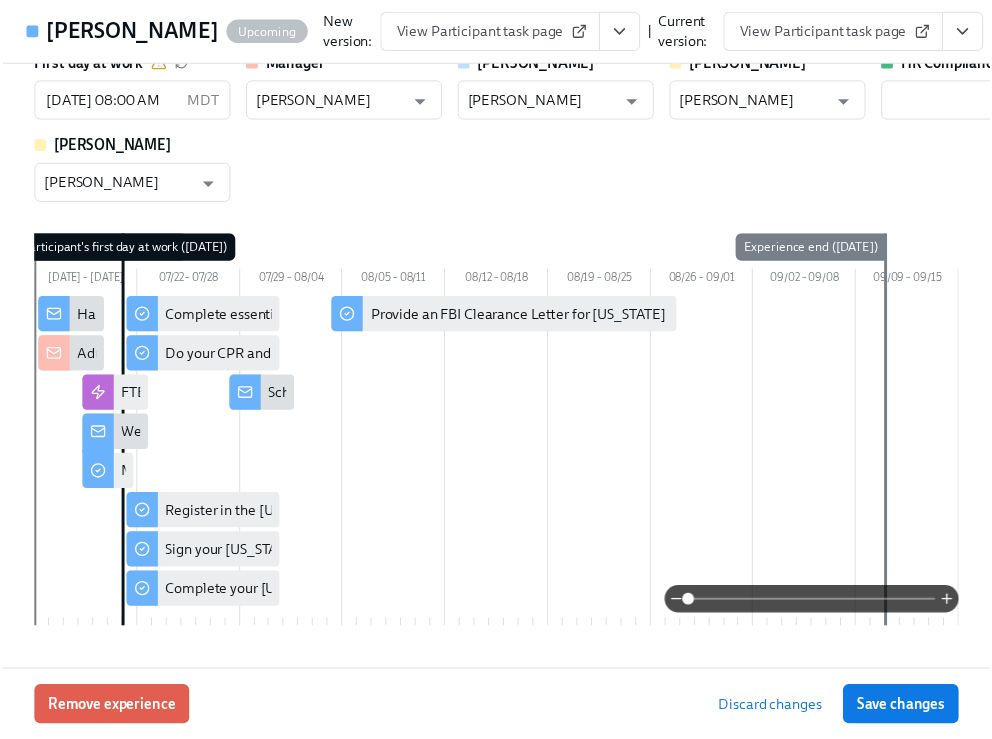 scroll, scrollTop: 0, scrollLeft: 0, axis: both 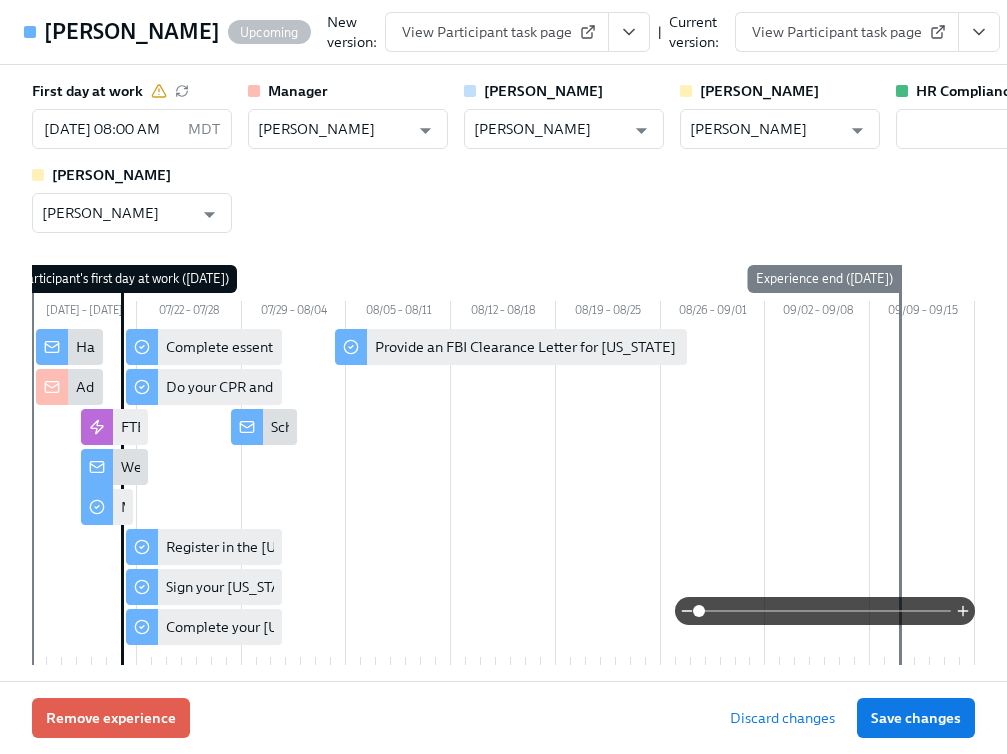 click 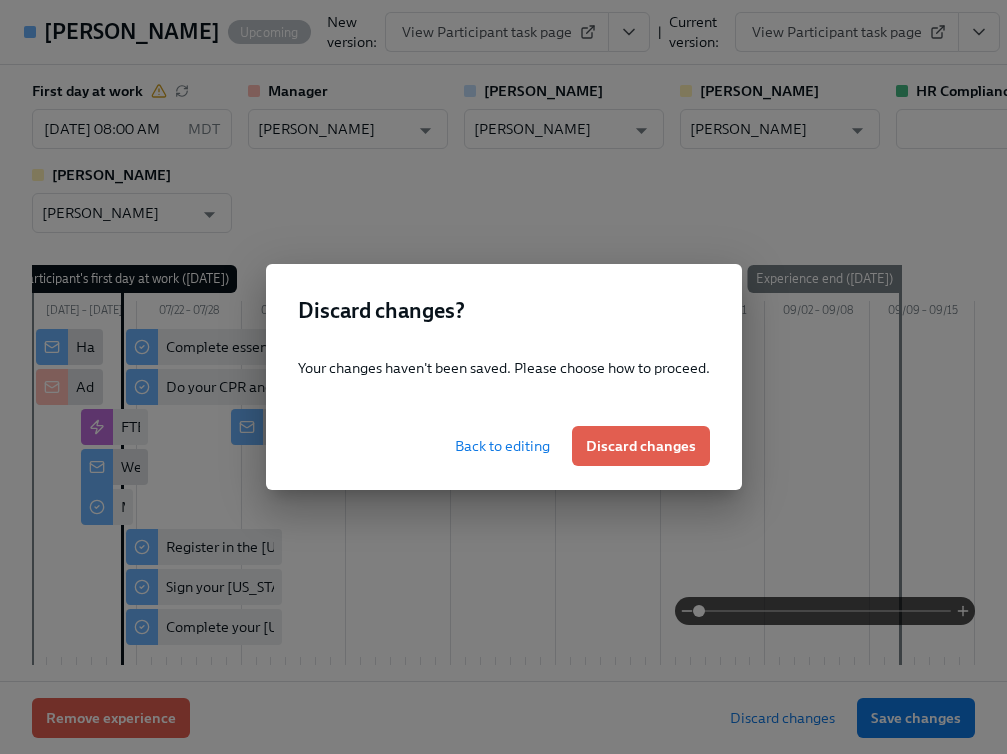 click on "Back to editing" at bounding box center (502, 446) 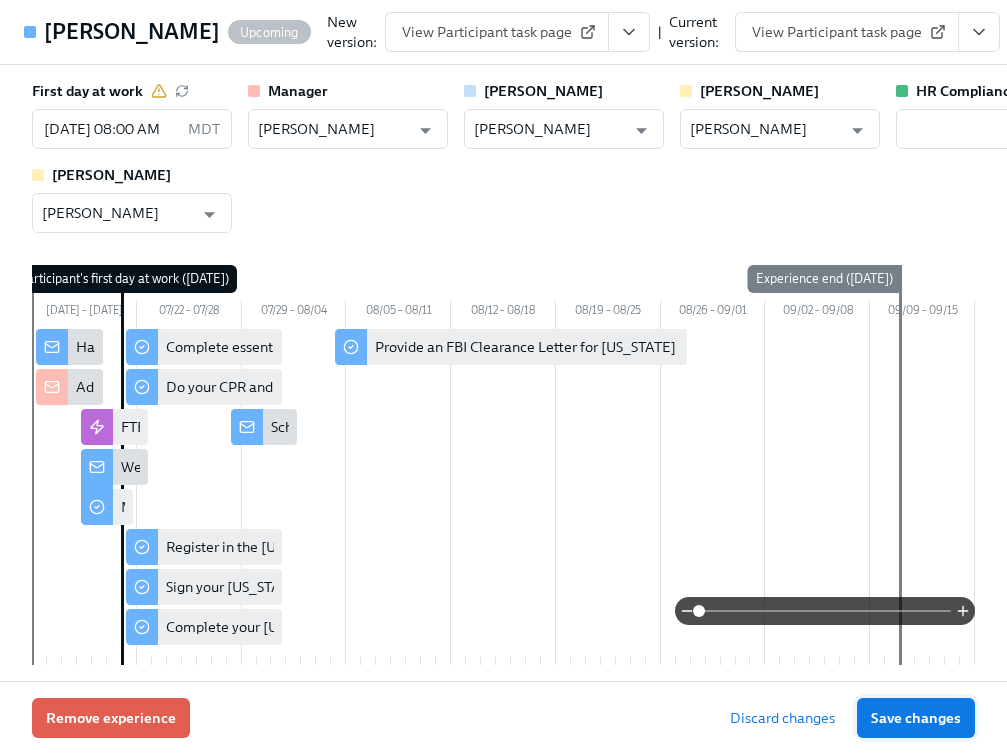 click on "Save changes" at bounding box center [916, 718] 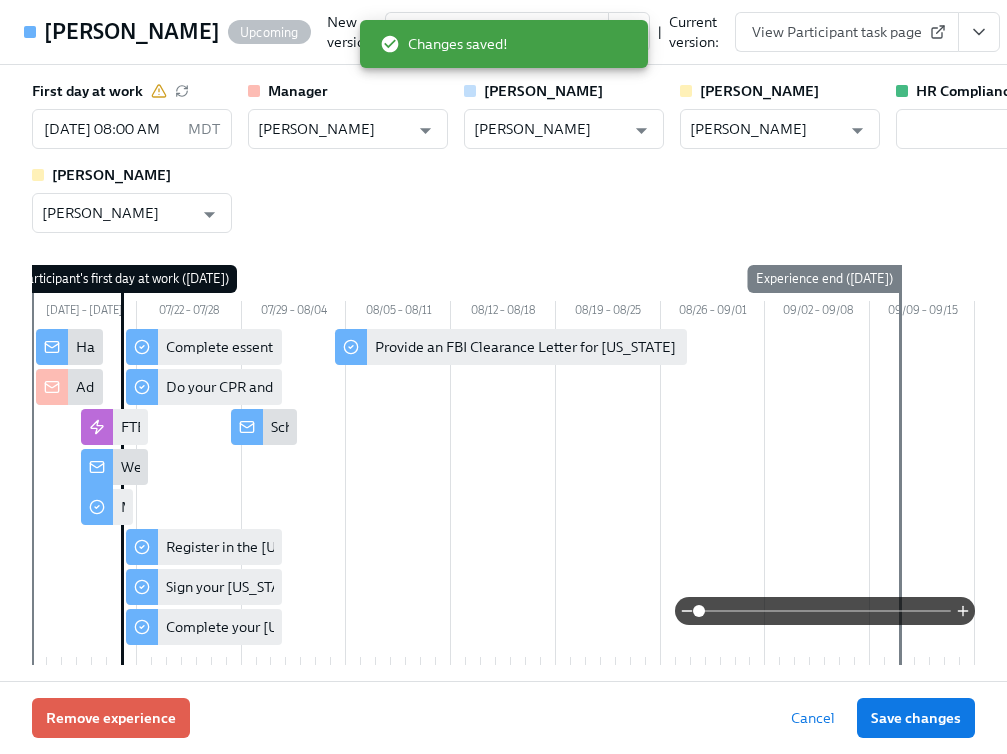 click 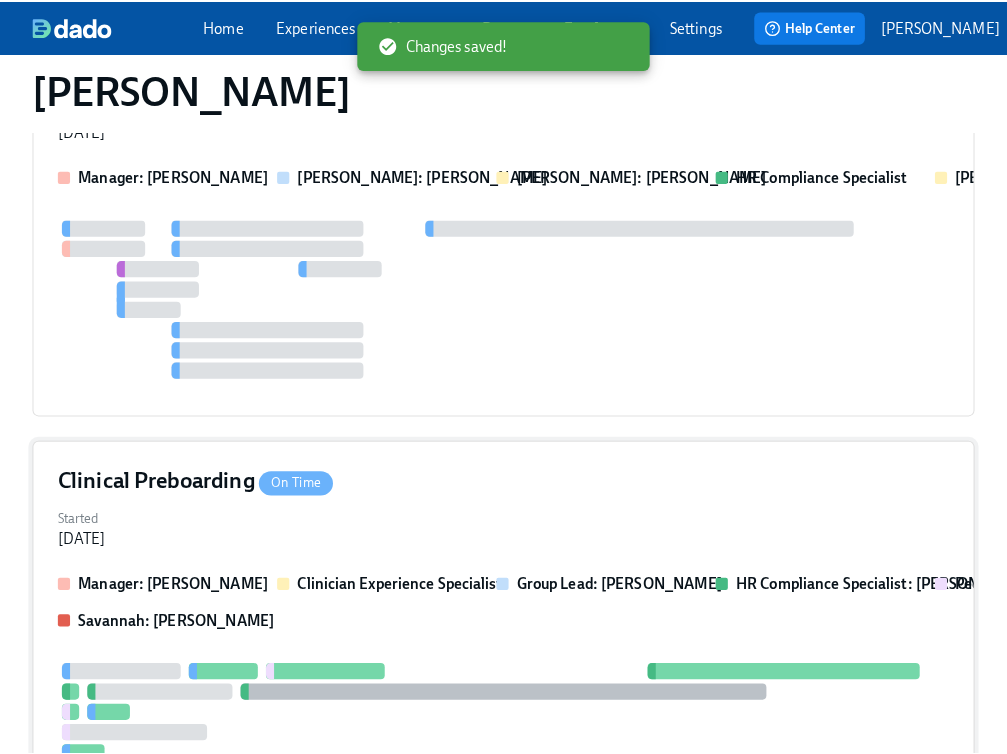 scroll, scrollTop: 678, scrollLeft: 0, axis: vertical 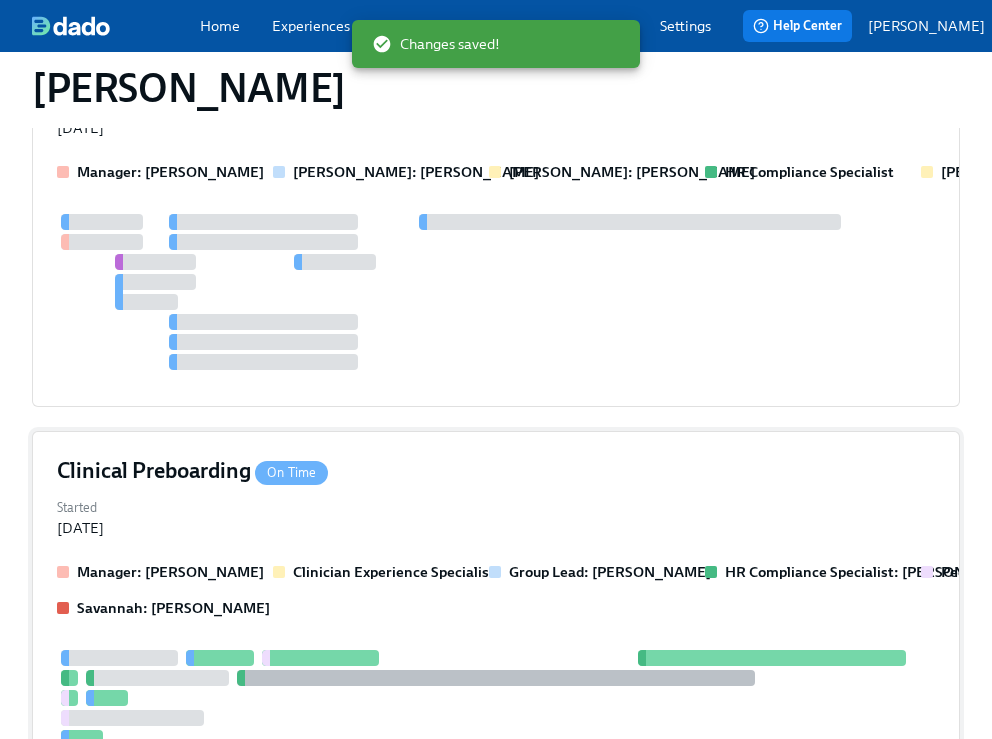 click on "Started [DATE]" at bounding box center [496, 516] 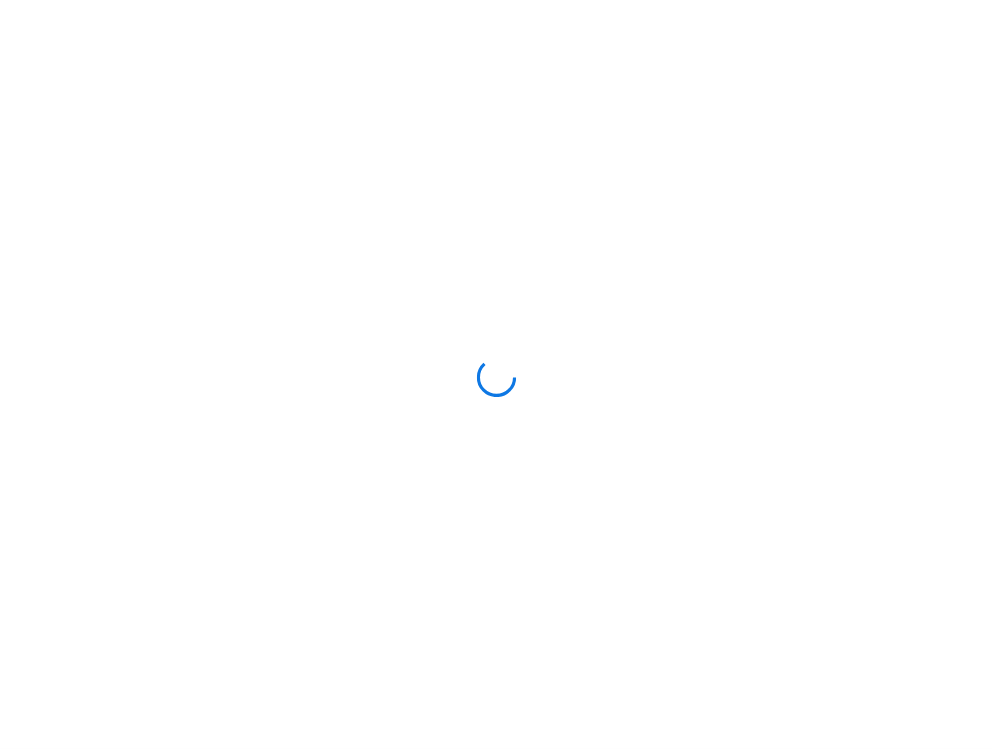 scroll, scrollTop: 0, scrollLeft: 0, axis: both 